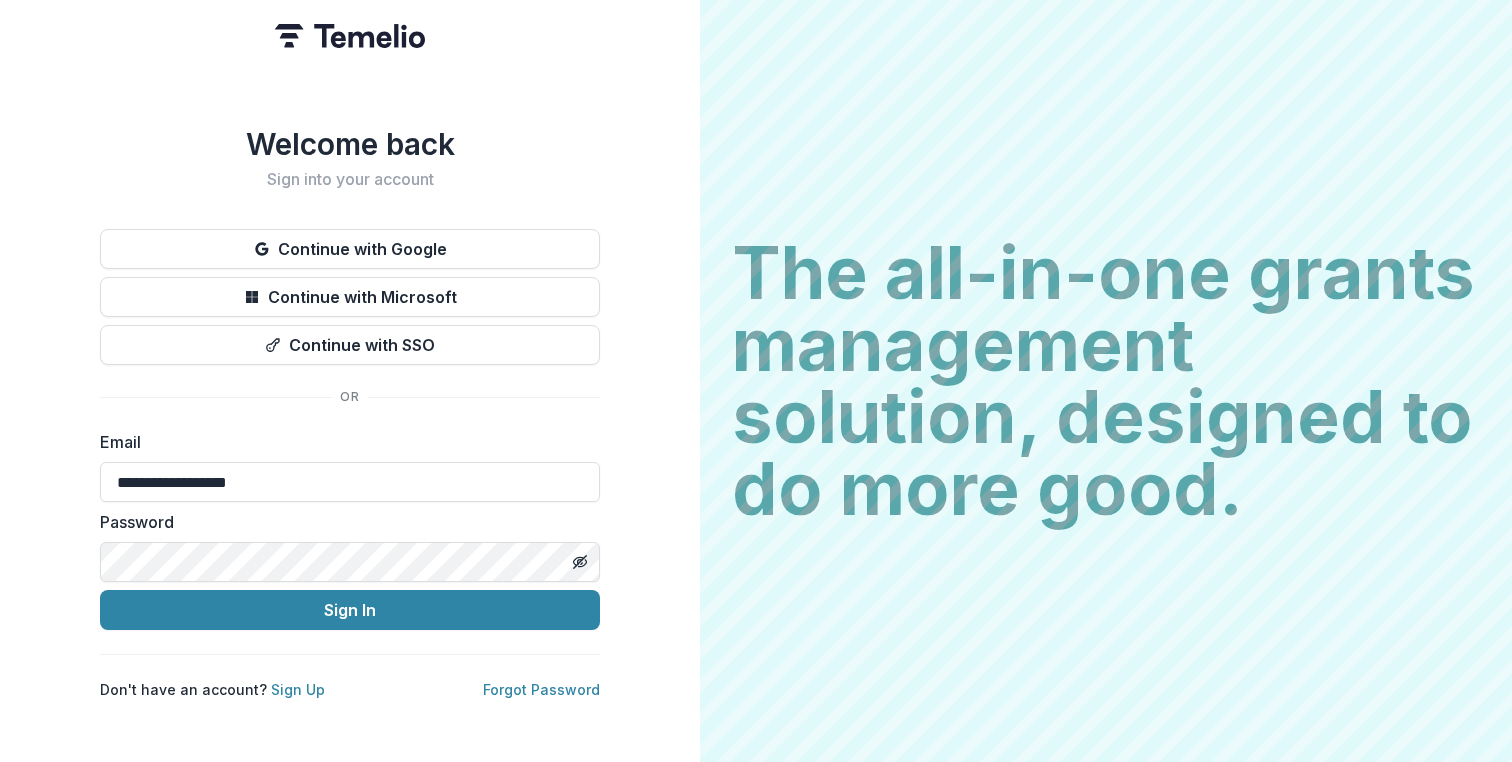 scroll, scrollTop: 0, scrollLeft: 0, axis: both 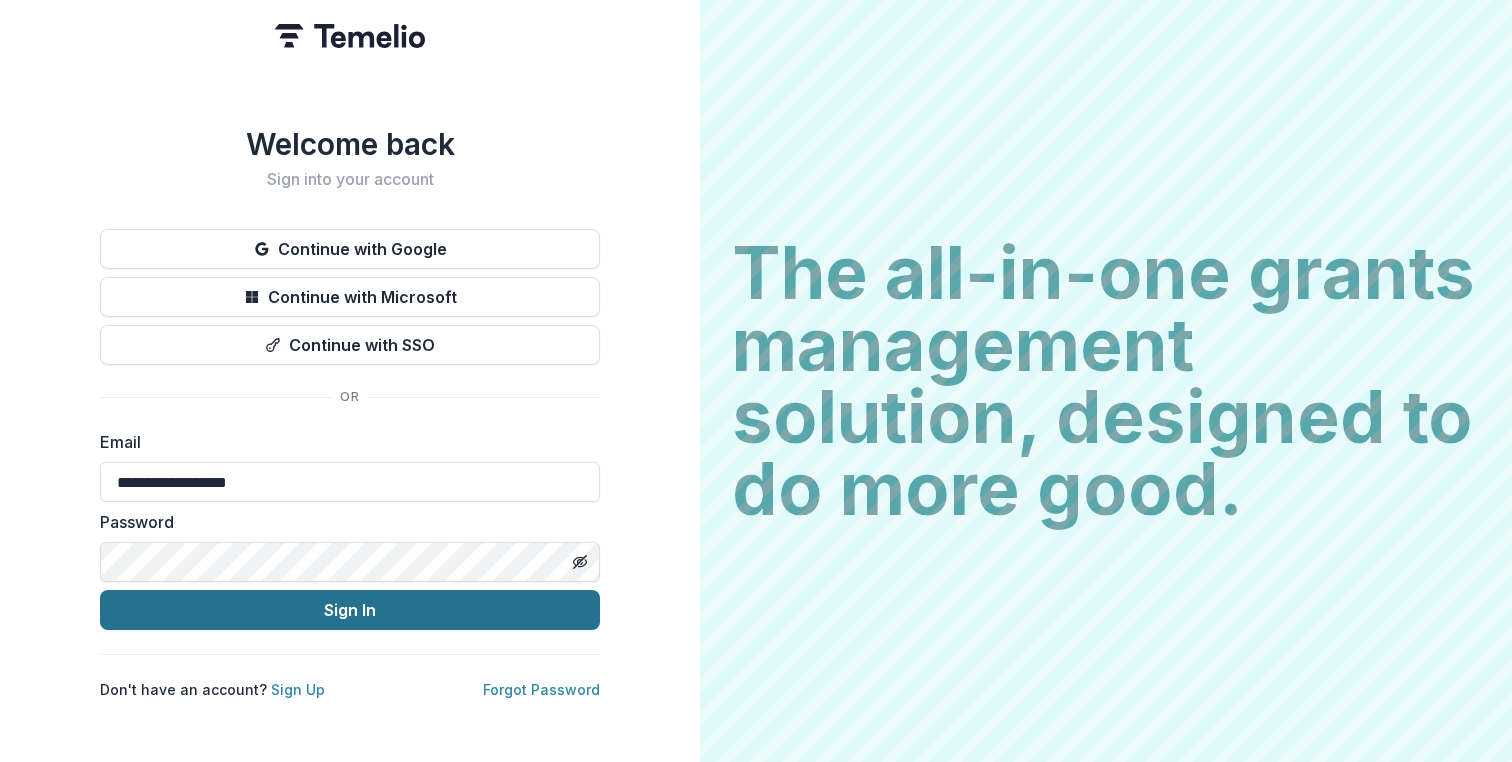 click on "Sign In" at bounding box center (350, 610) 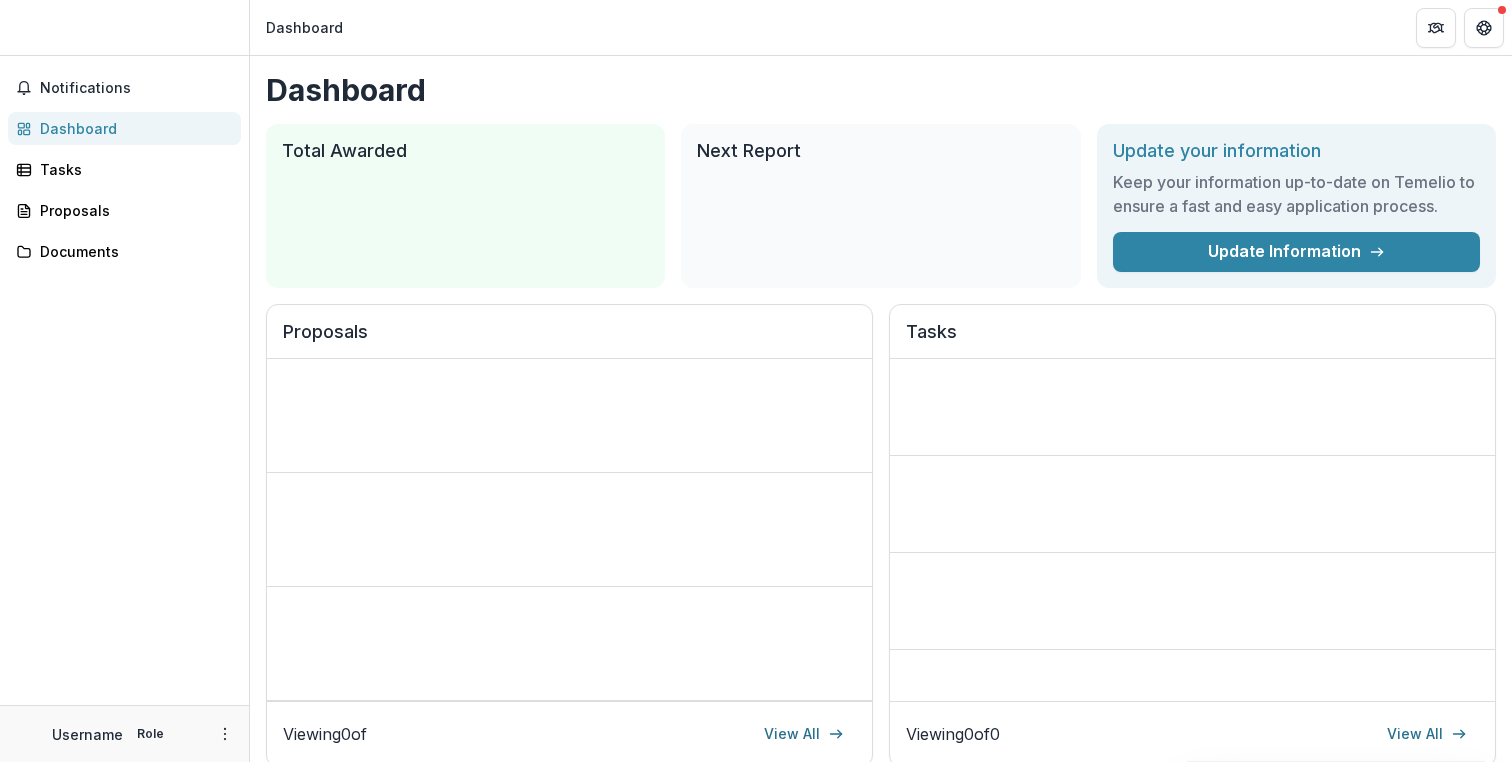 scroll, scrollTop: 0, scrollLeft: 0, axis: both 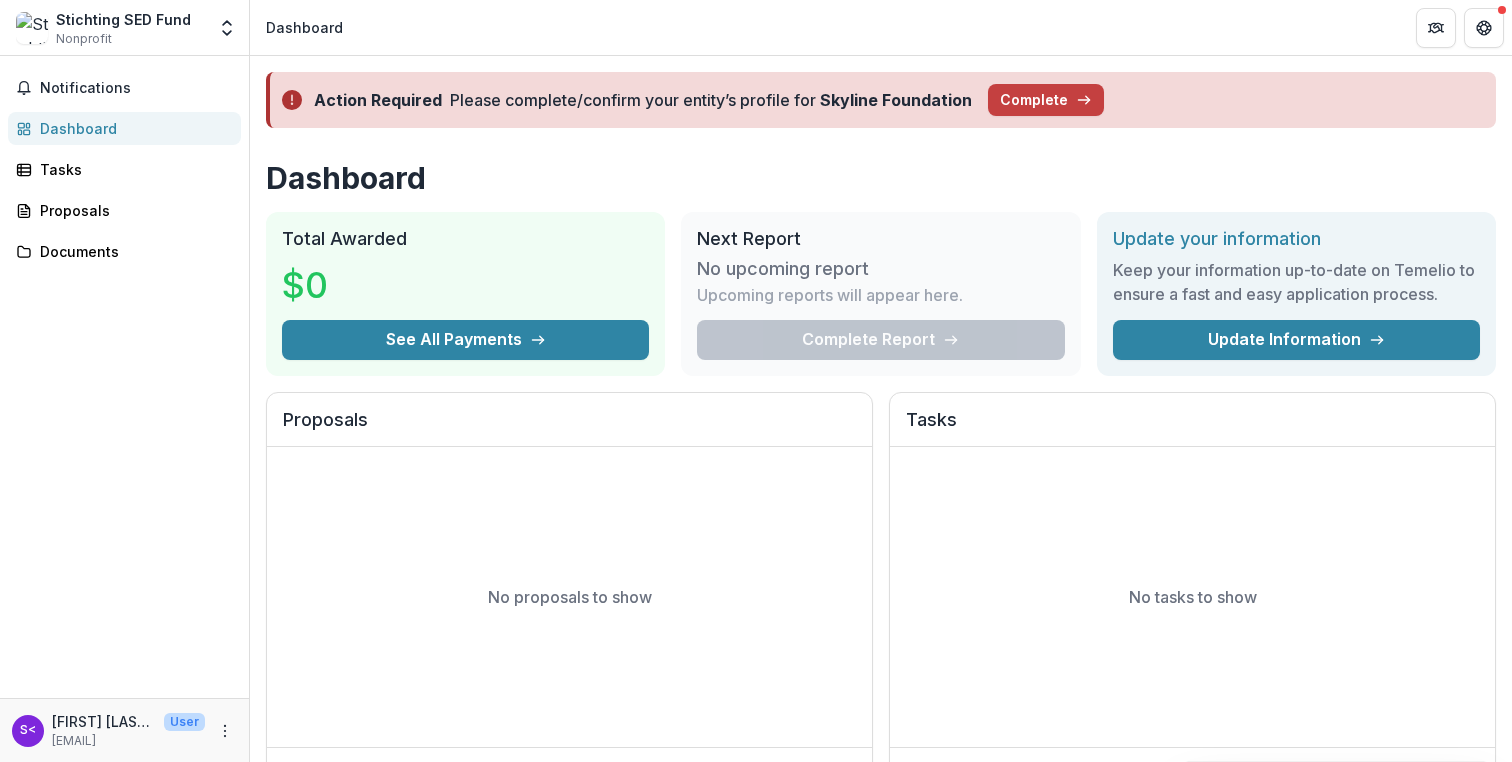 click on "Stichting SED Fund" at bounding box center [123, 19] 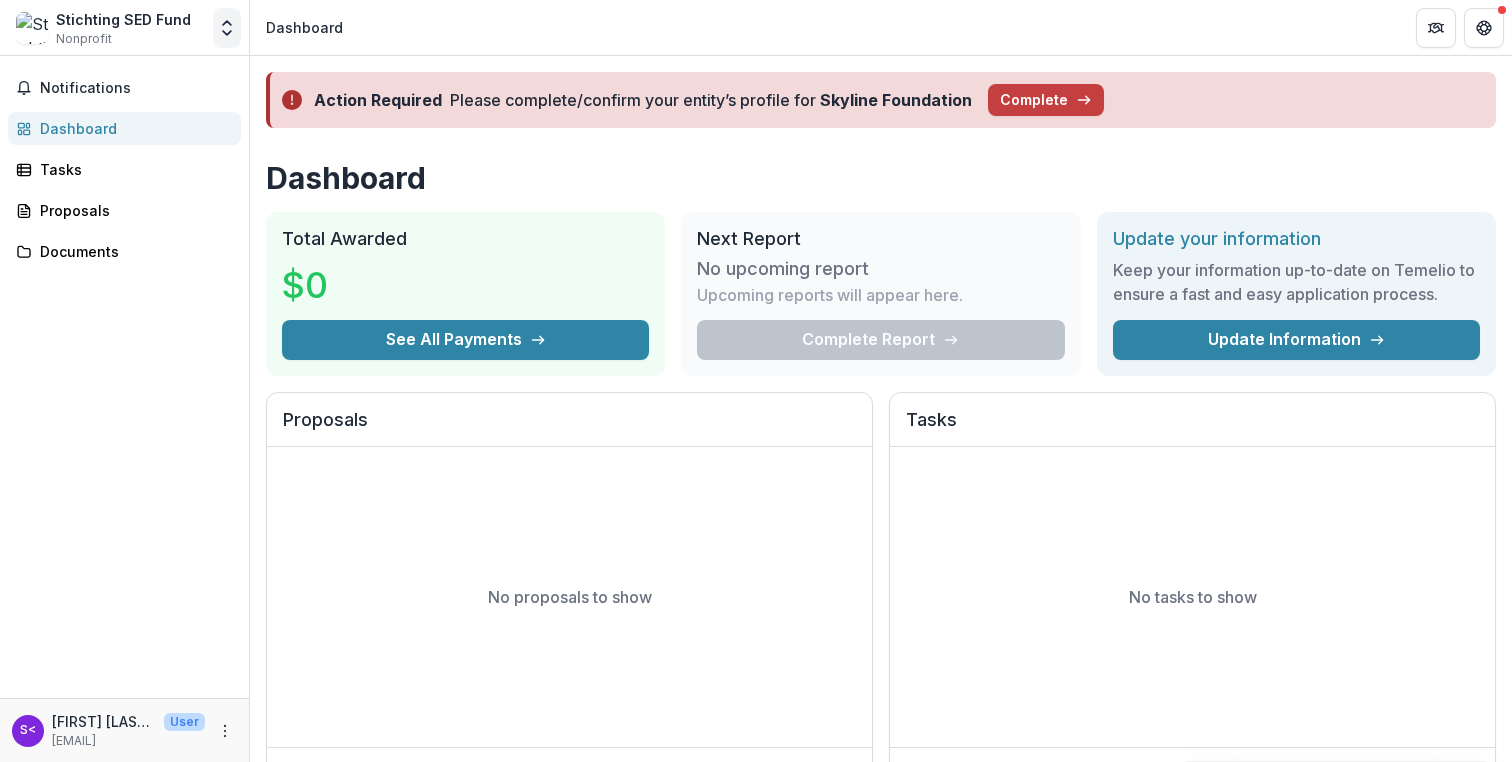 click 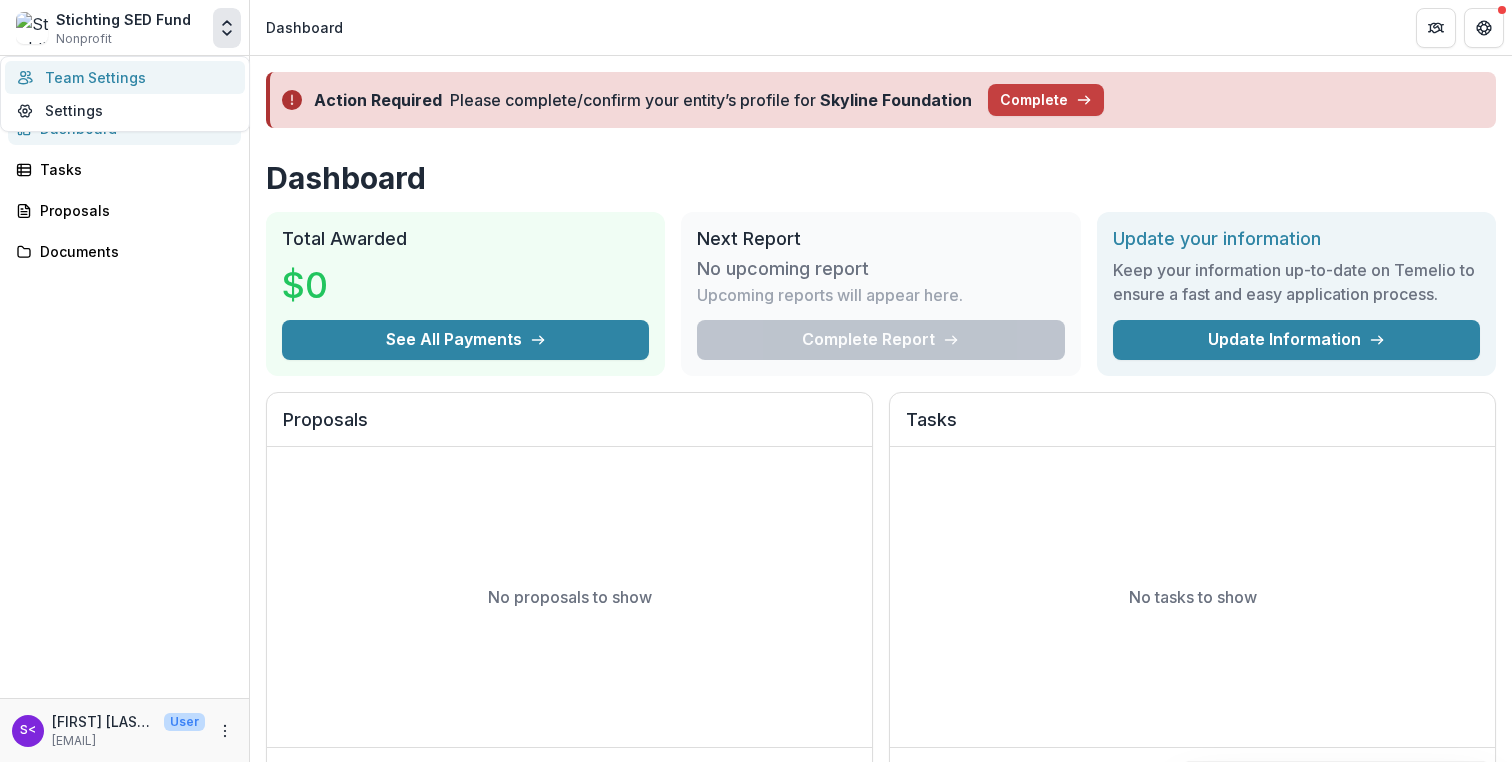 click on "Team Settings" at bounding box center (125, 77) 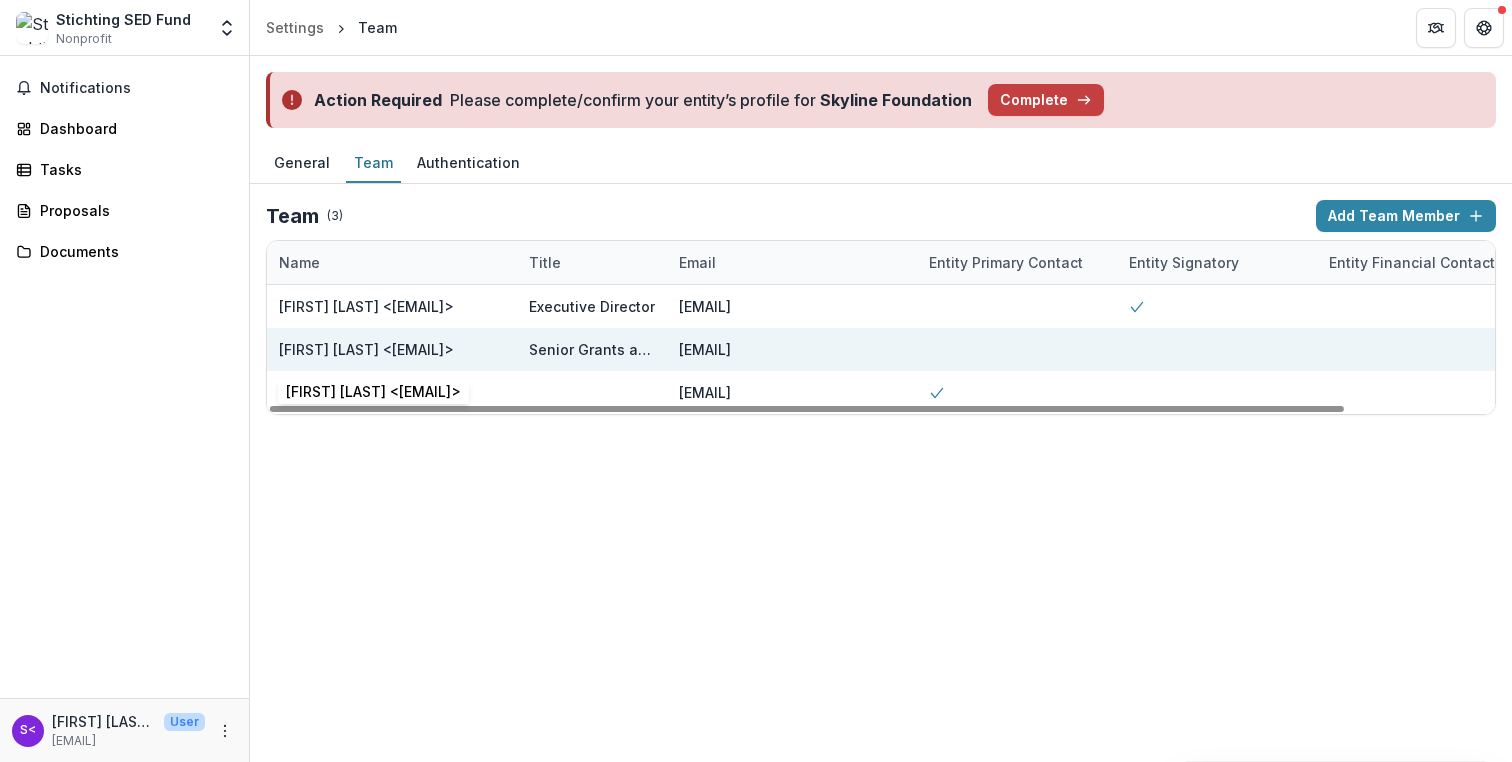 scroll, scrollTop: 0, scrollLeft: 172, axis: horizontal 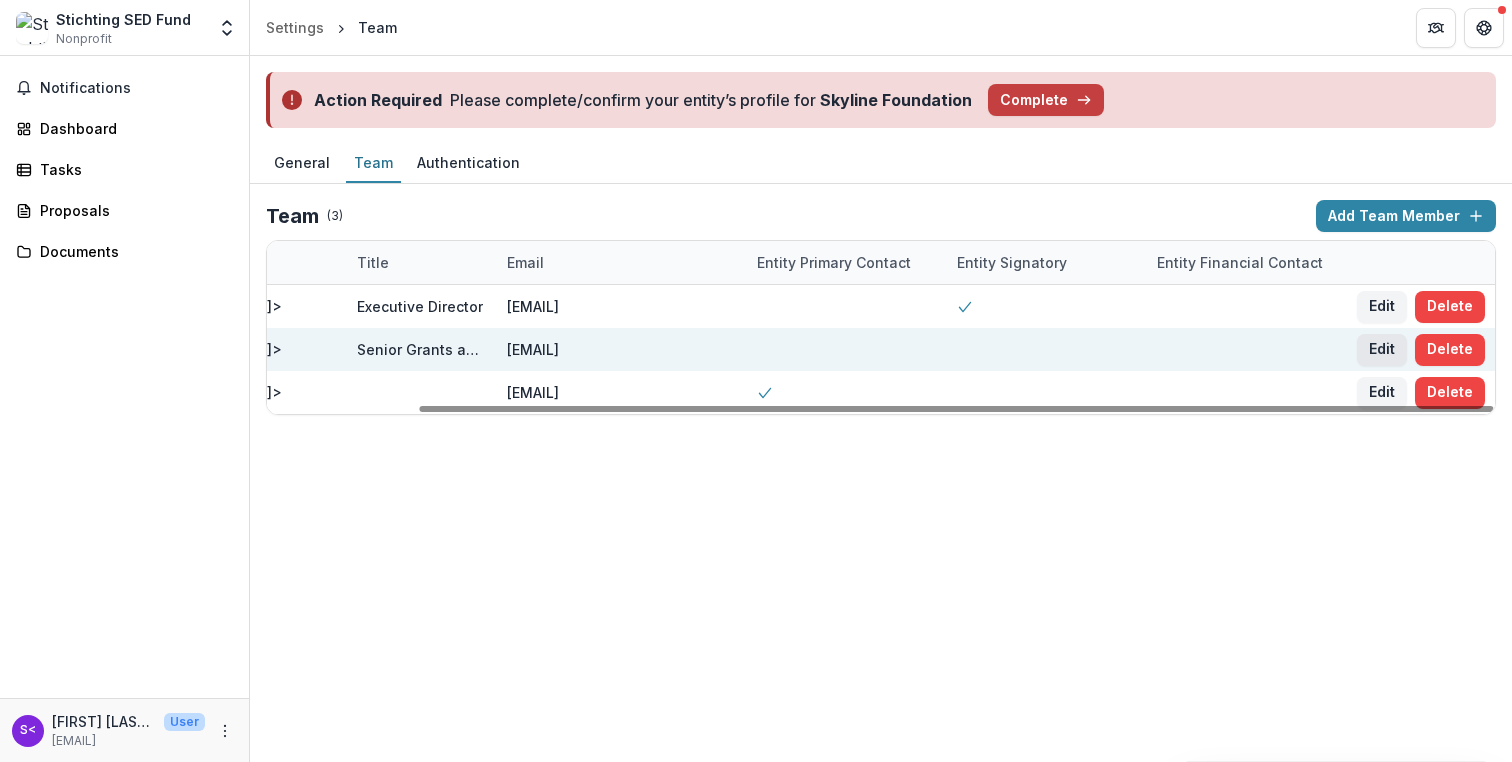 click on "Edit" at bounding box center (1382, 350) 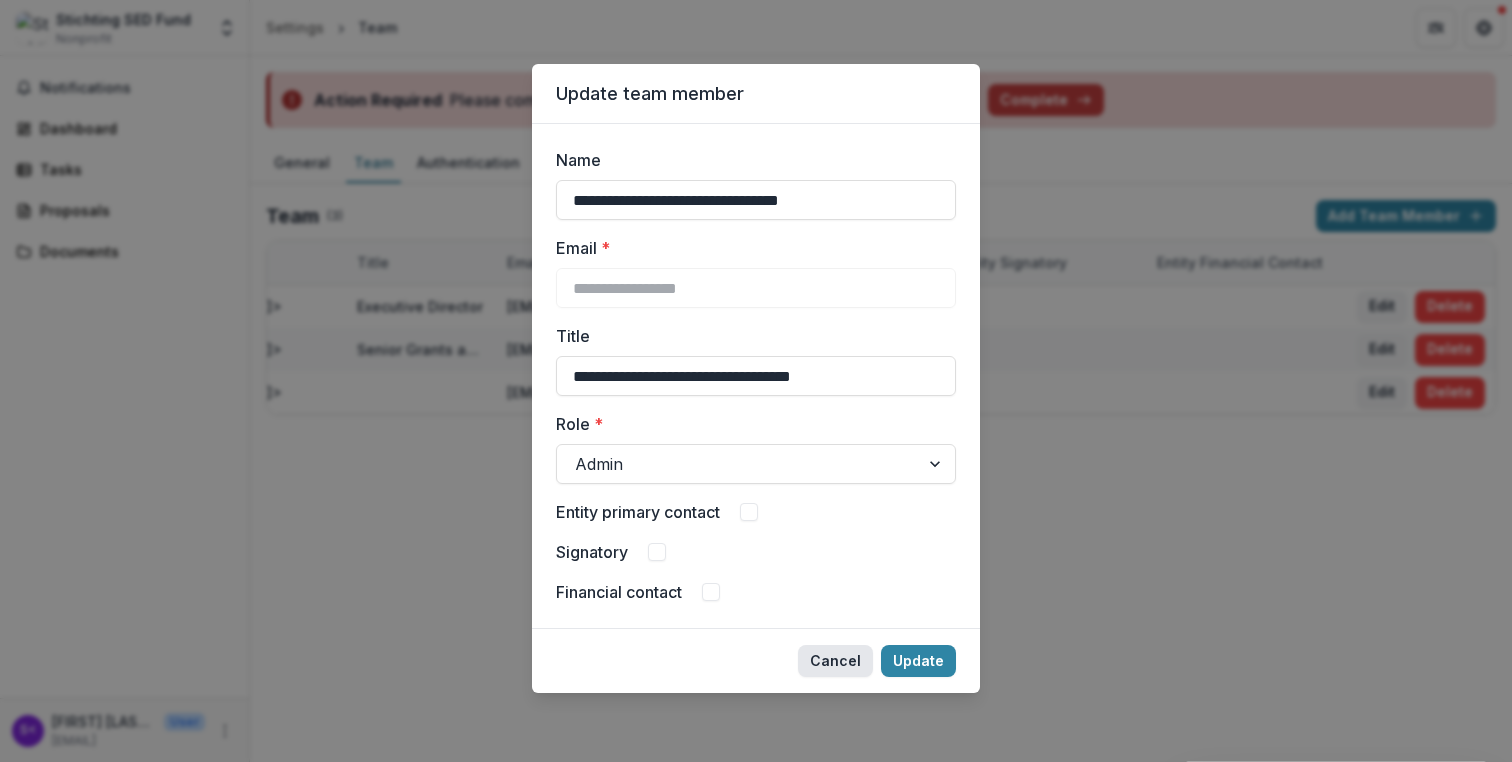click on "Cancel" at bounding box center [835, 661] 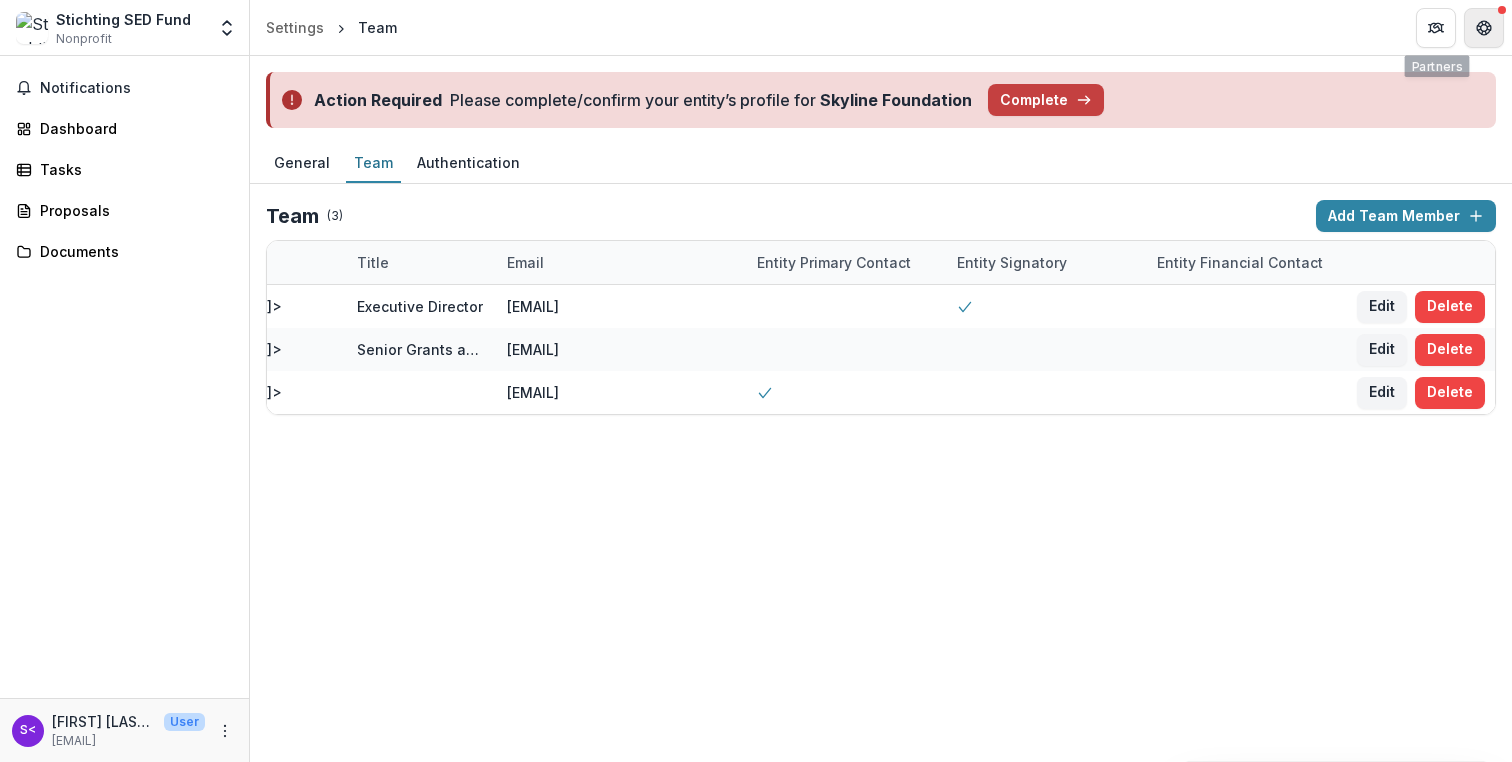 click 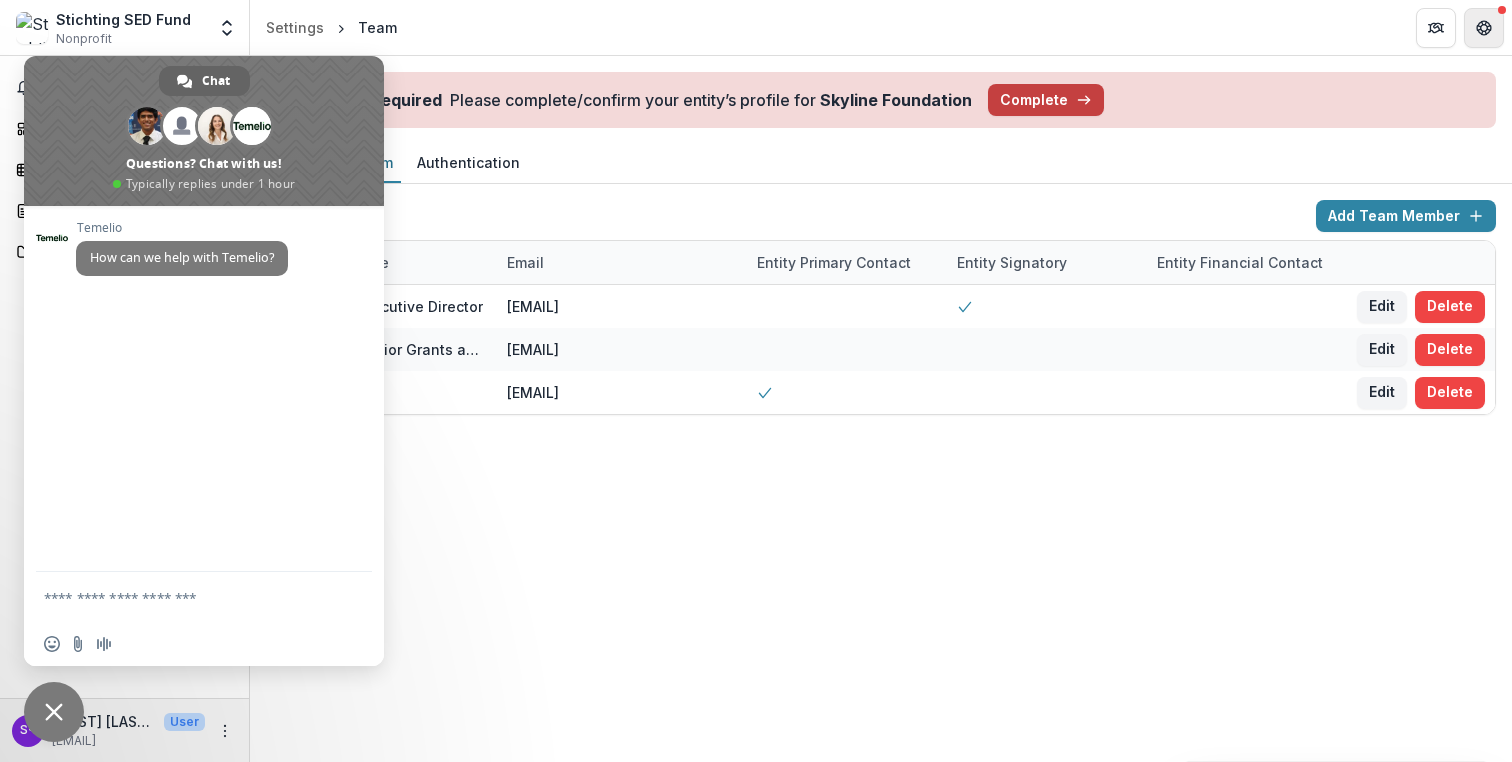 click 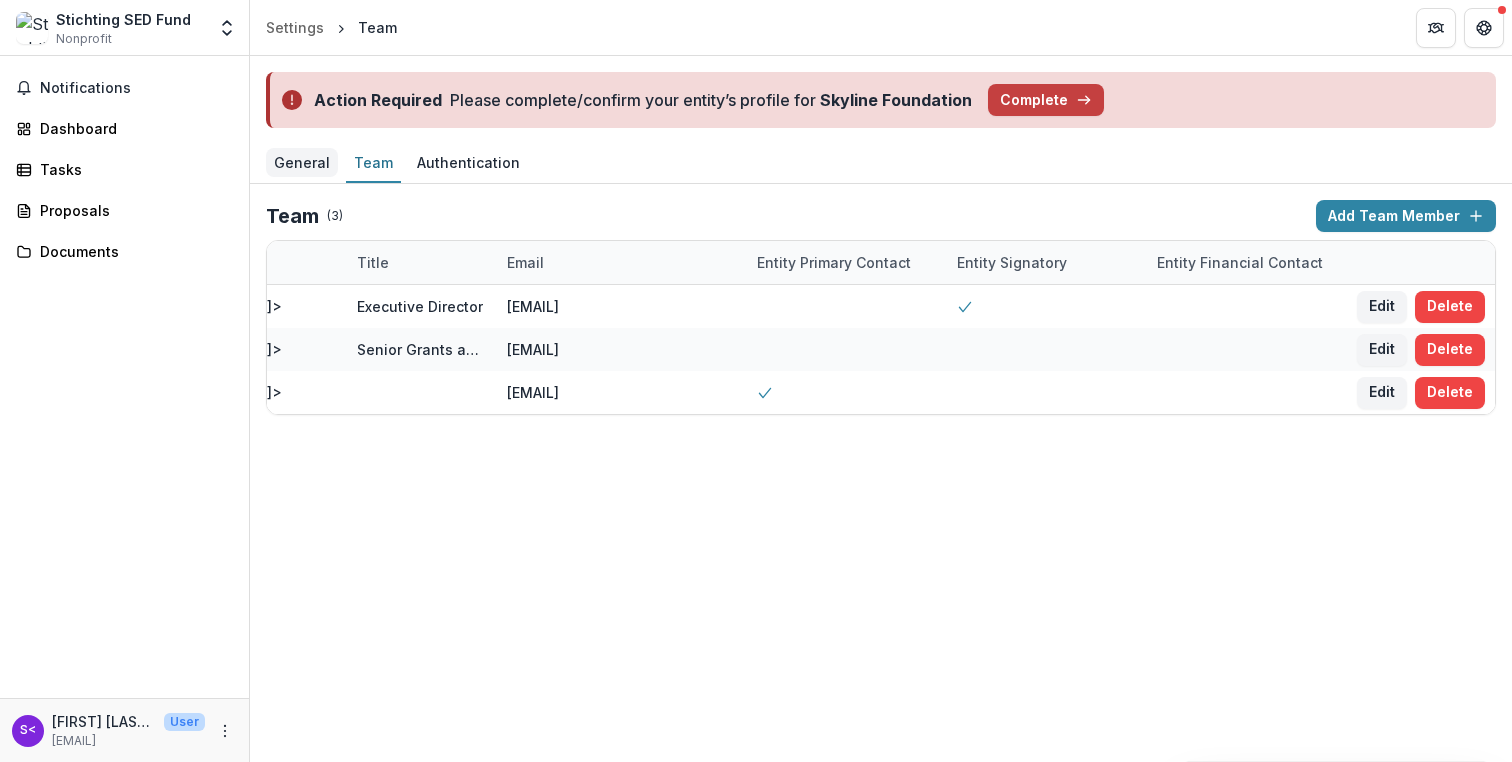 click on "General" at bounding box center [302, 162] 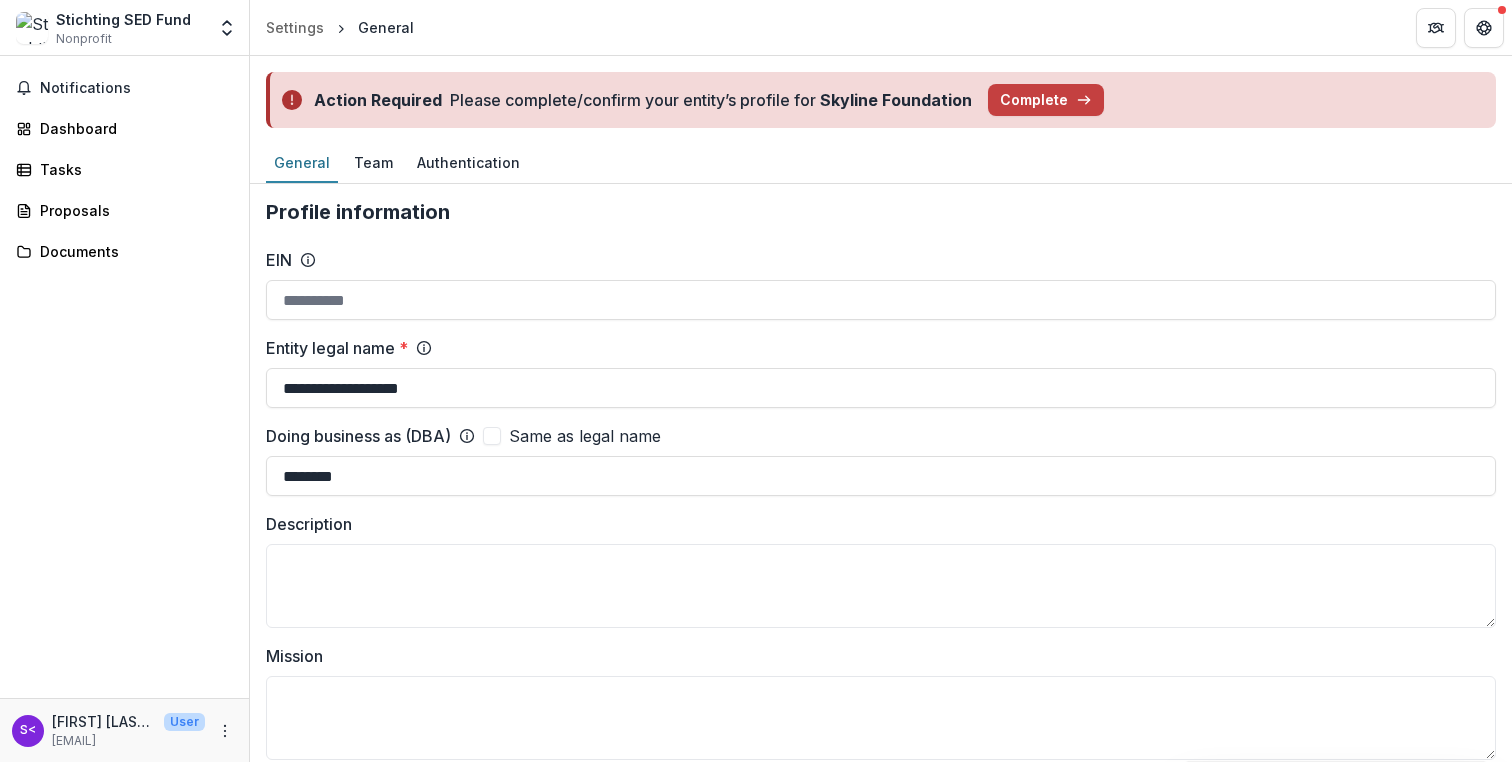 scroll, scrollTop: 0, scrollLeft: 0, axis: both 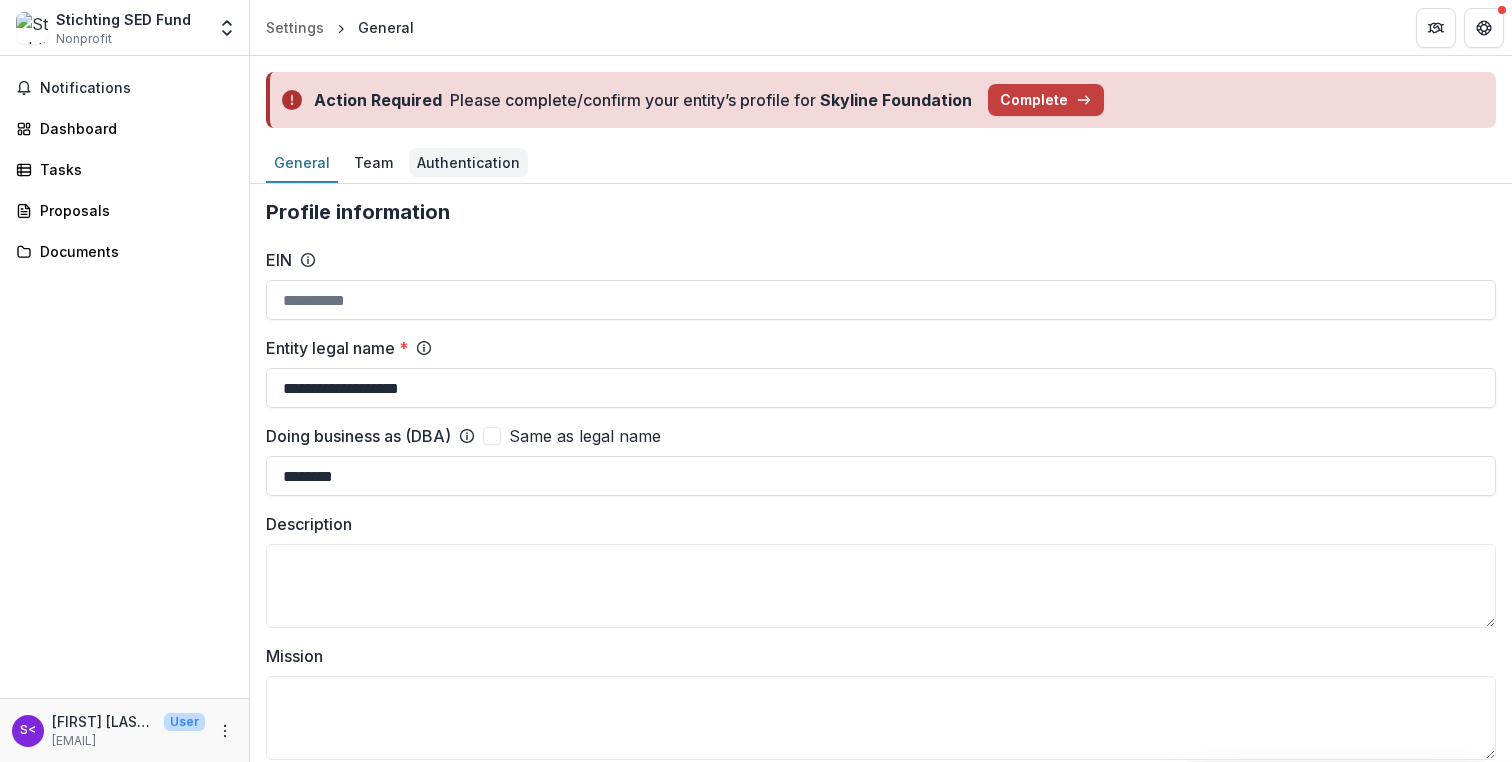 click on "Authentication" at bounding box center (468, 162) 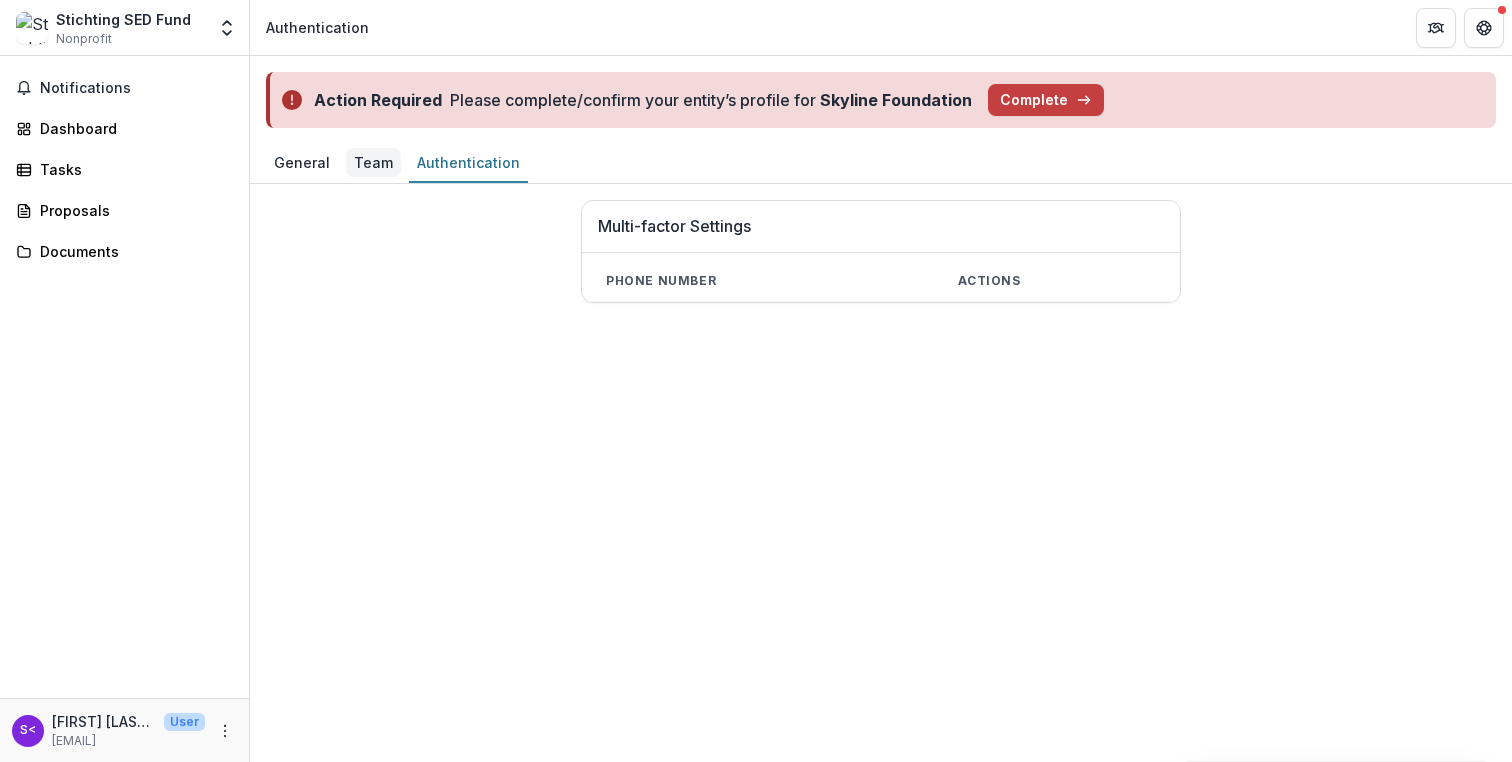 click on "Team" at bounding box center (373, 162) 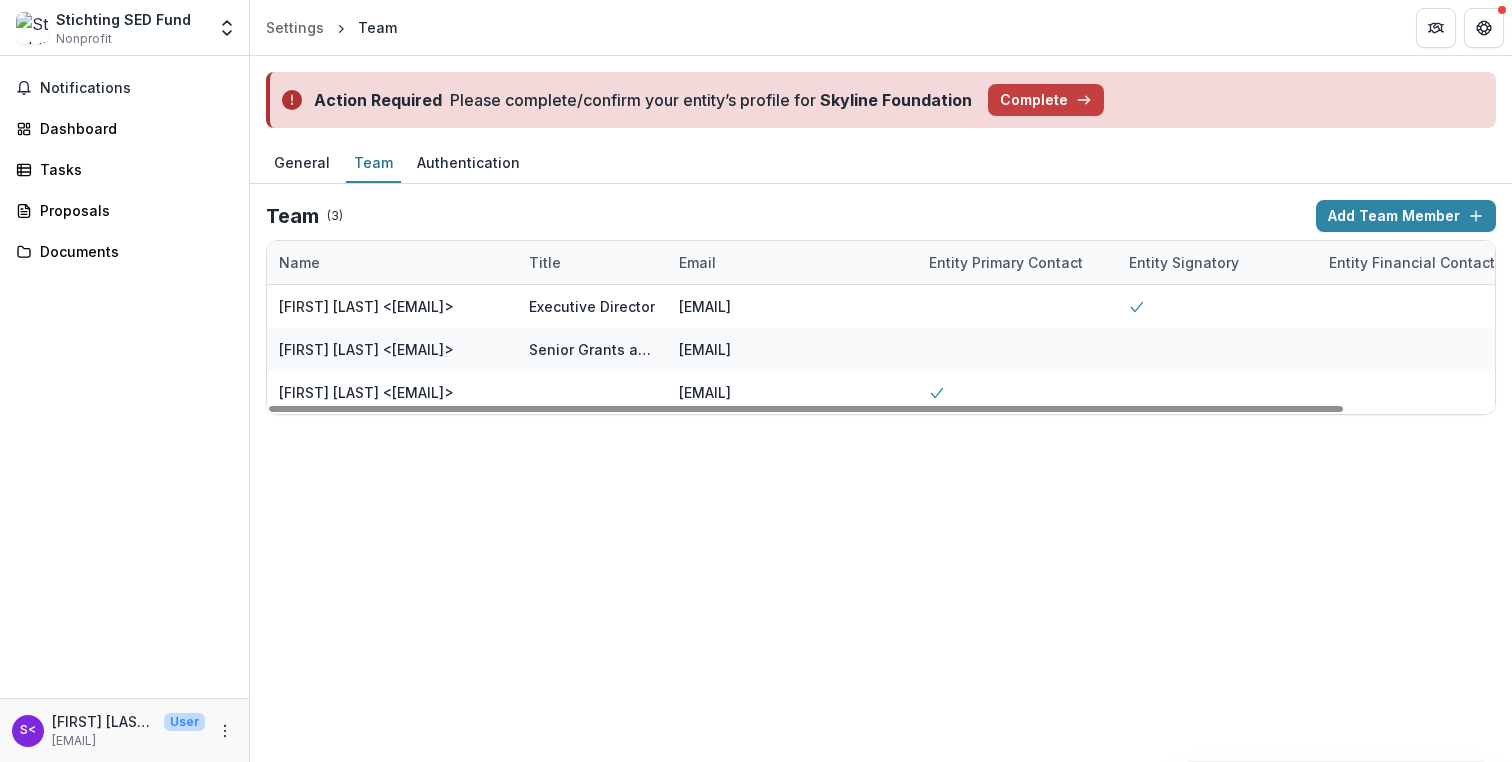 click on "[FIRST] [LAST] <[EMAIL]>" at bounding box center (104, 721) 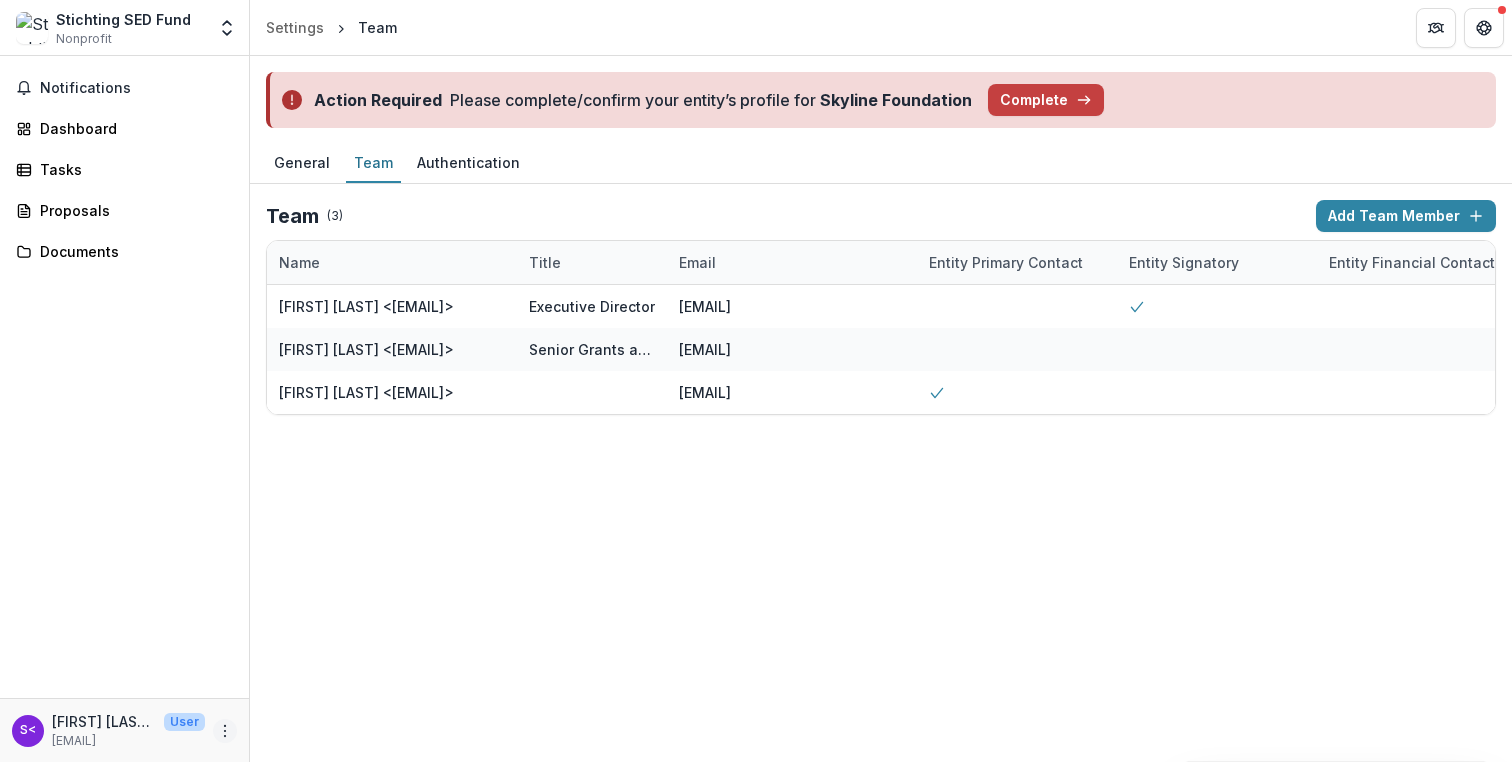 click 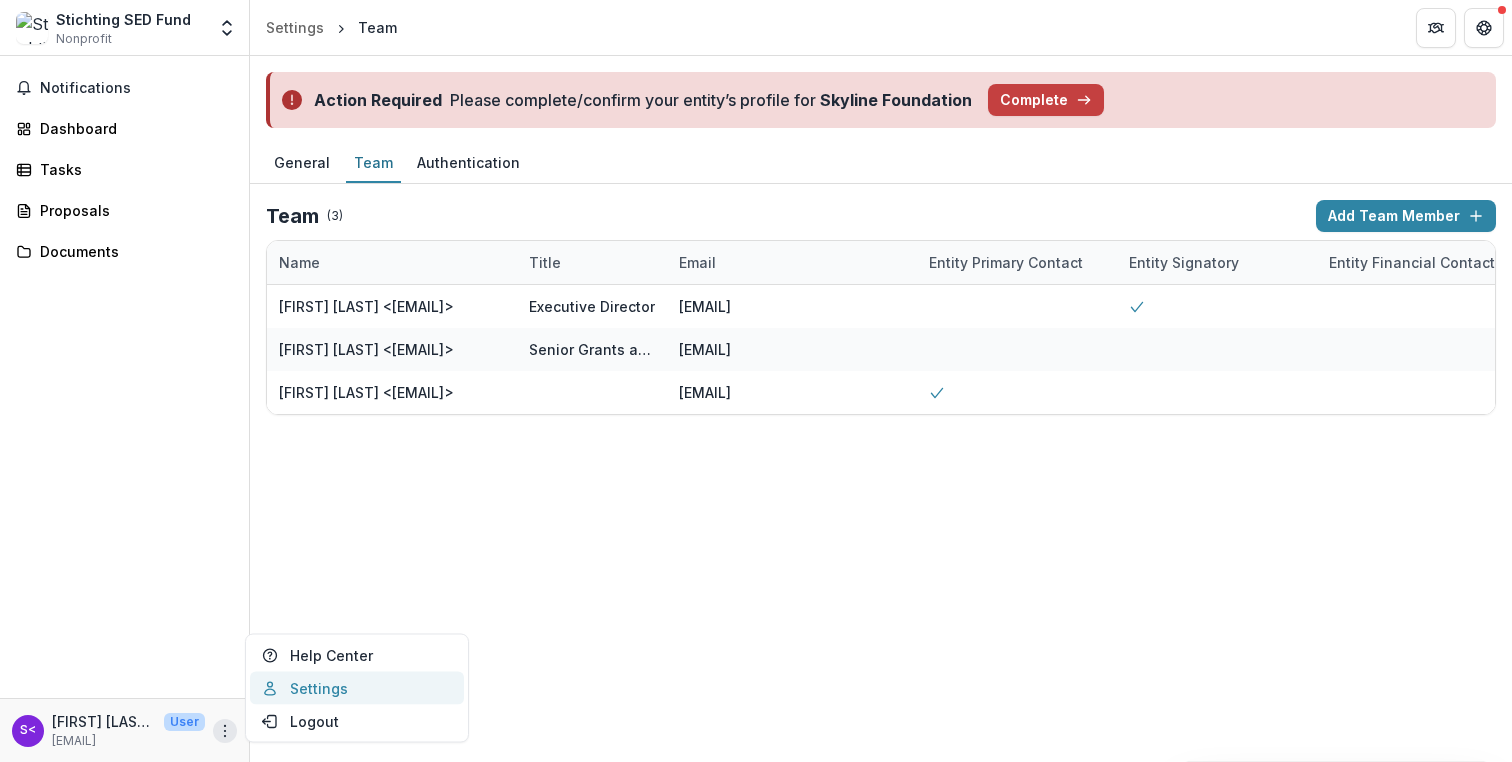 click on "Settings" at bounding box center [357, 688] 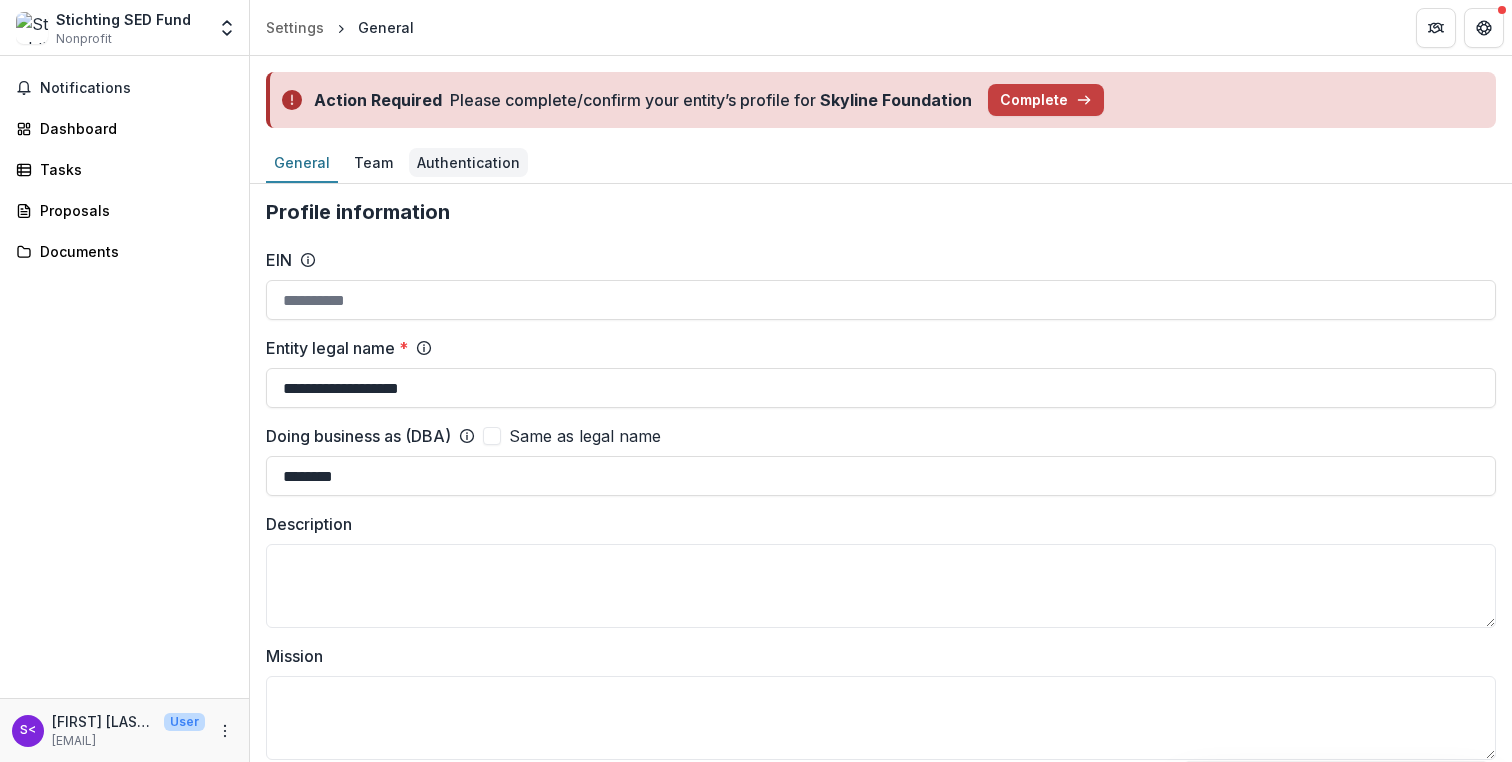 scroll, scrollTop: 0, scrollLeft: 0, axis: both 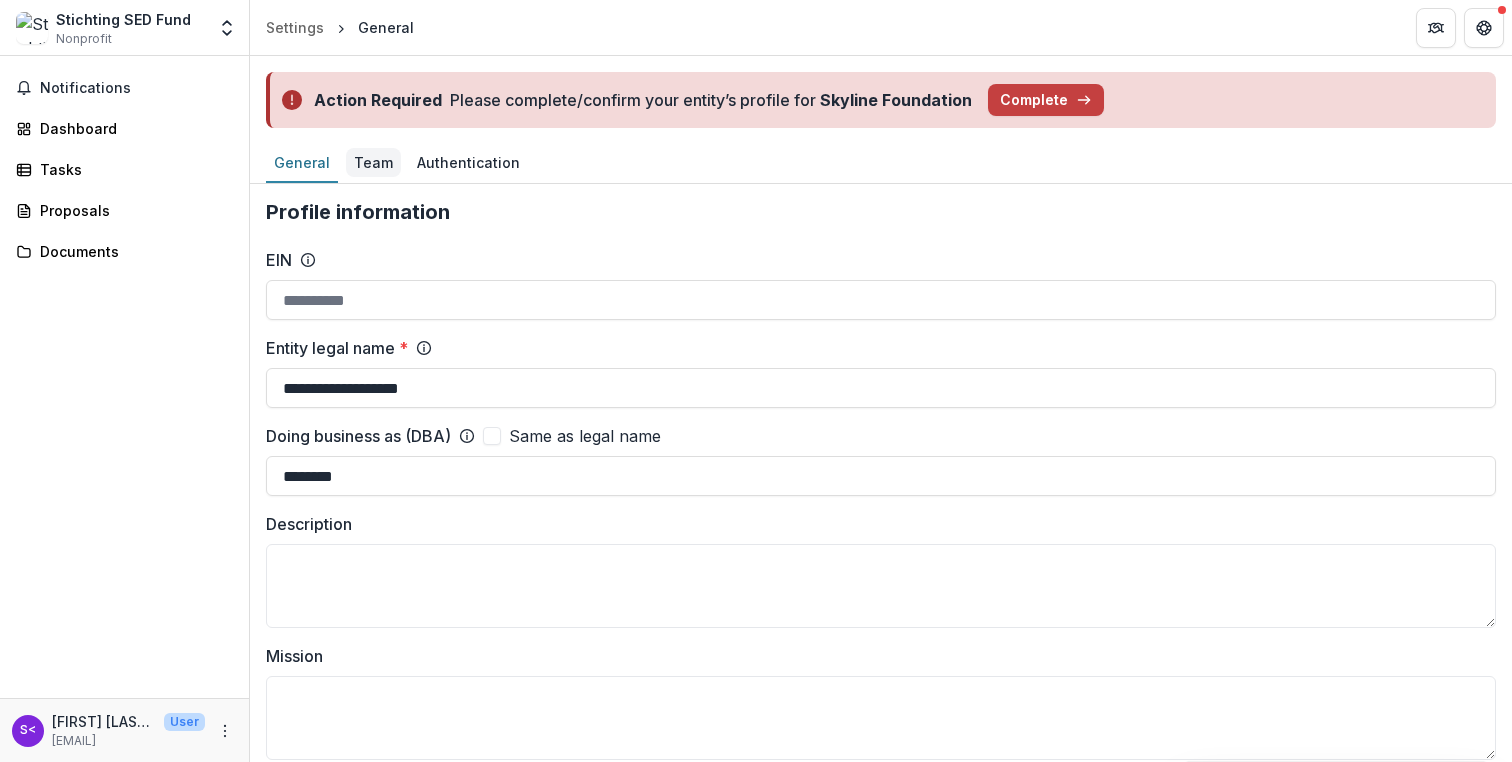 click on "Team" at bounding box center (373, 162) 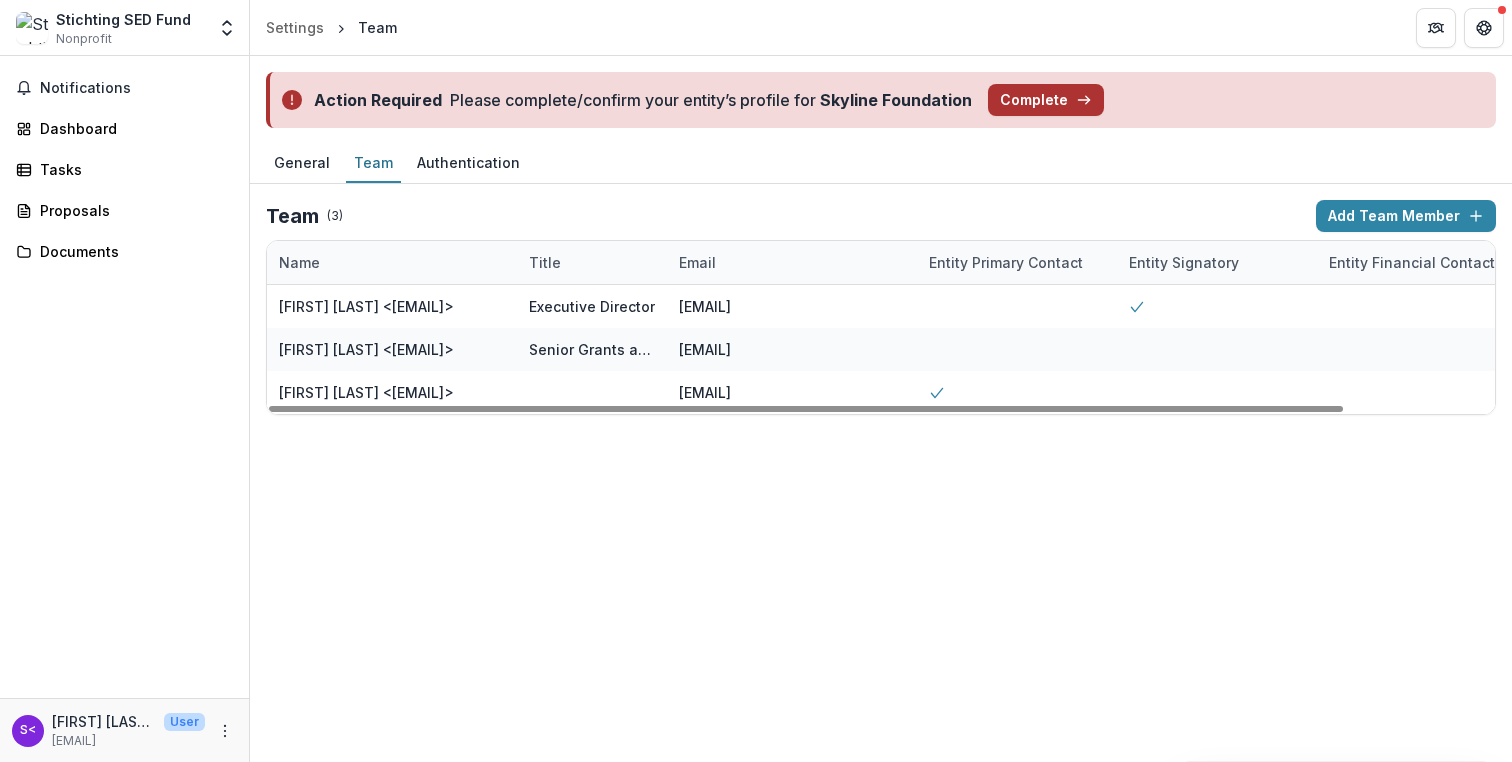 click on "Complete" at bounding box center [1046, 100] 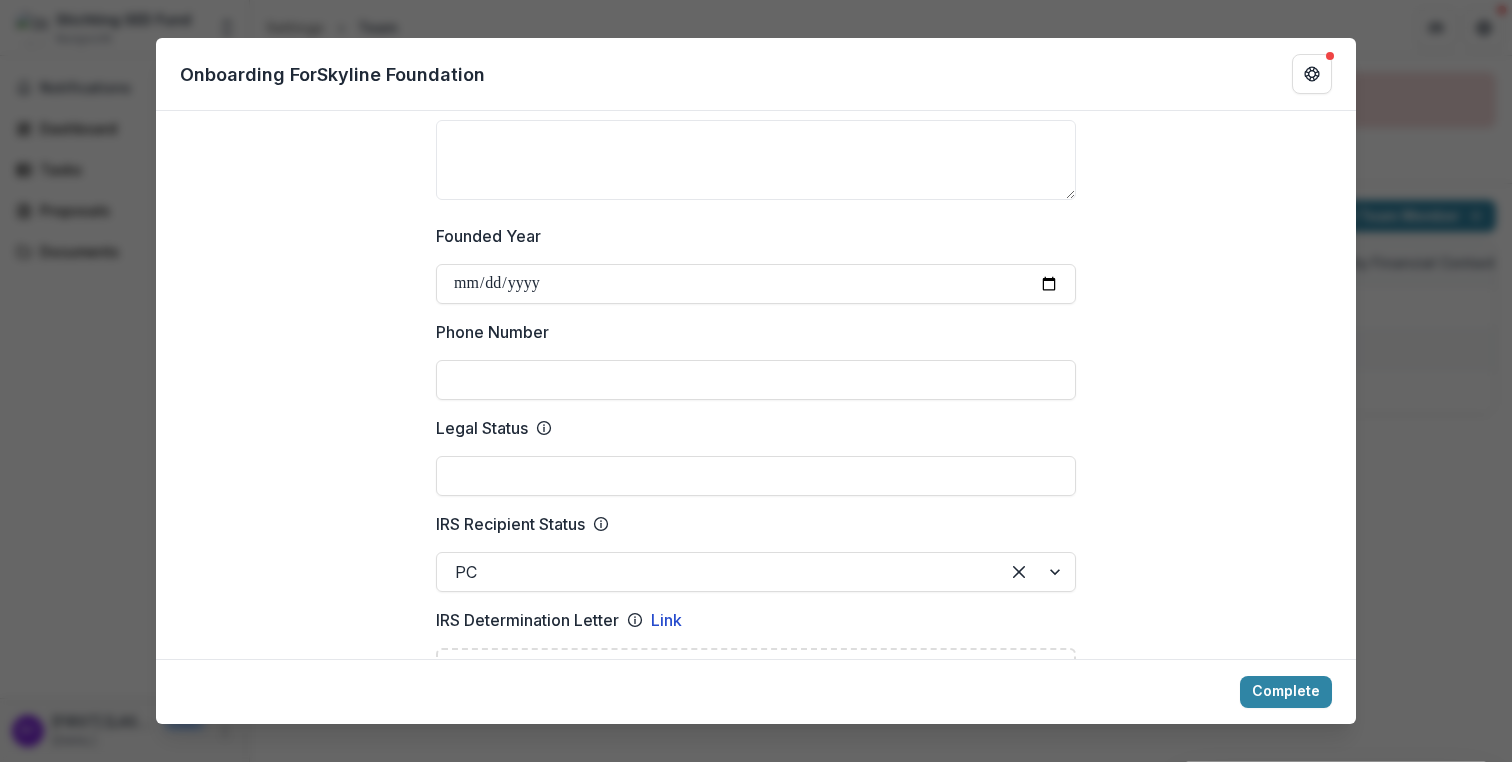scroll, scrollTop: 682, scrollLeft: 0, axis: vertical 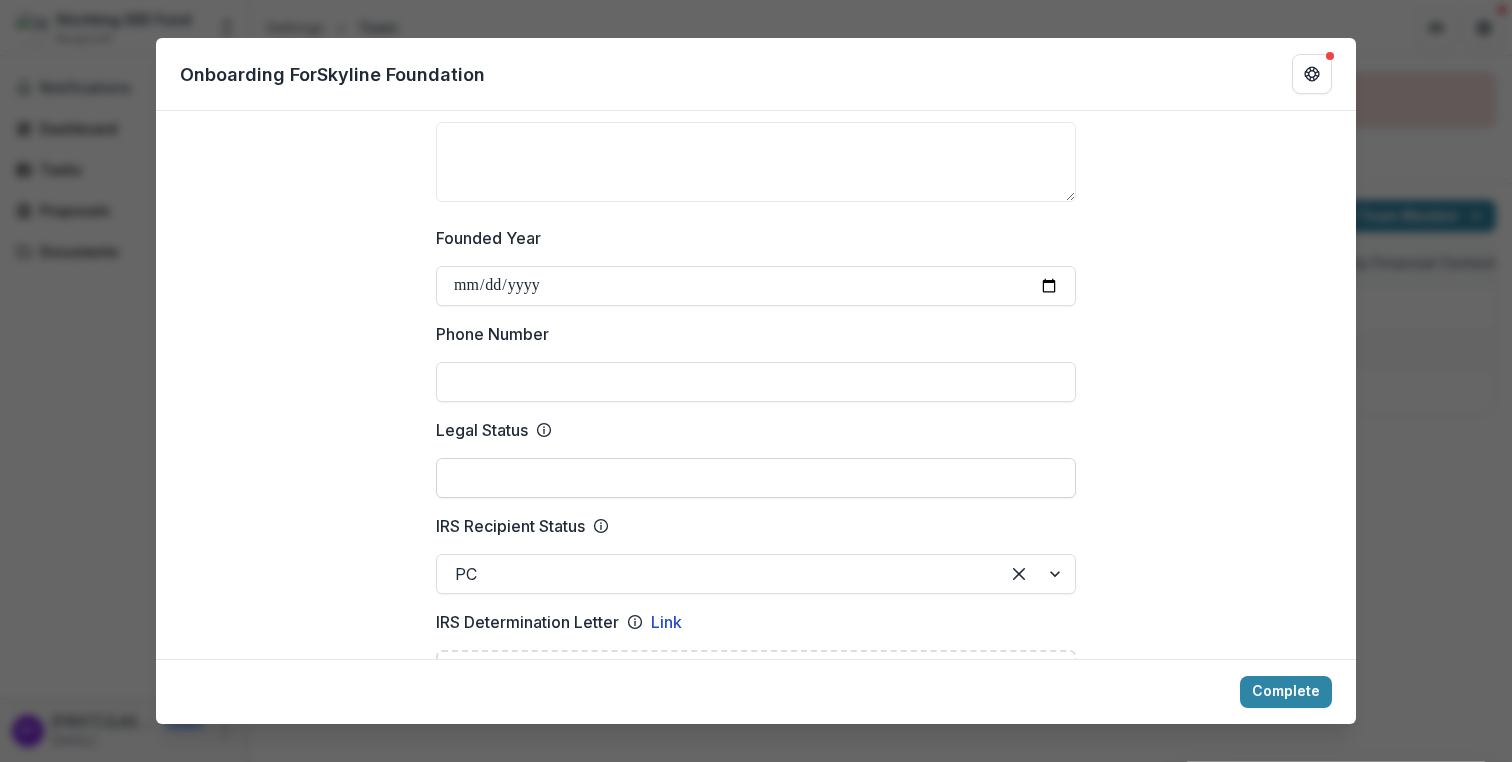 click on "Legal Status" at bounding box center (756, 478) 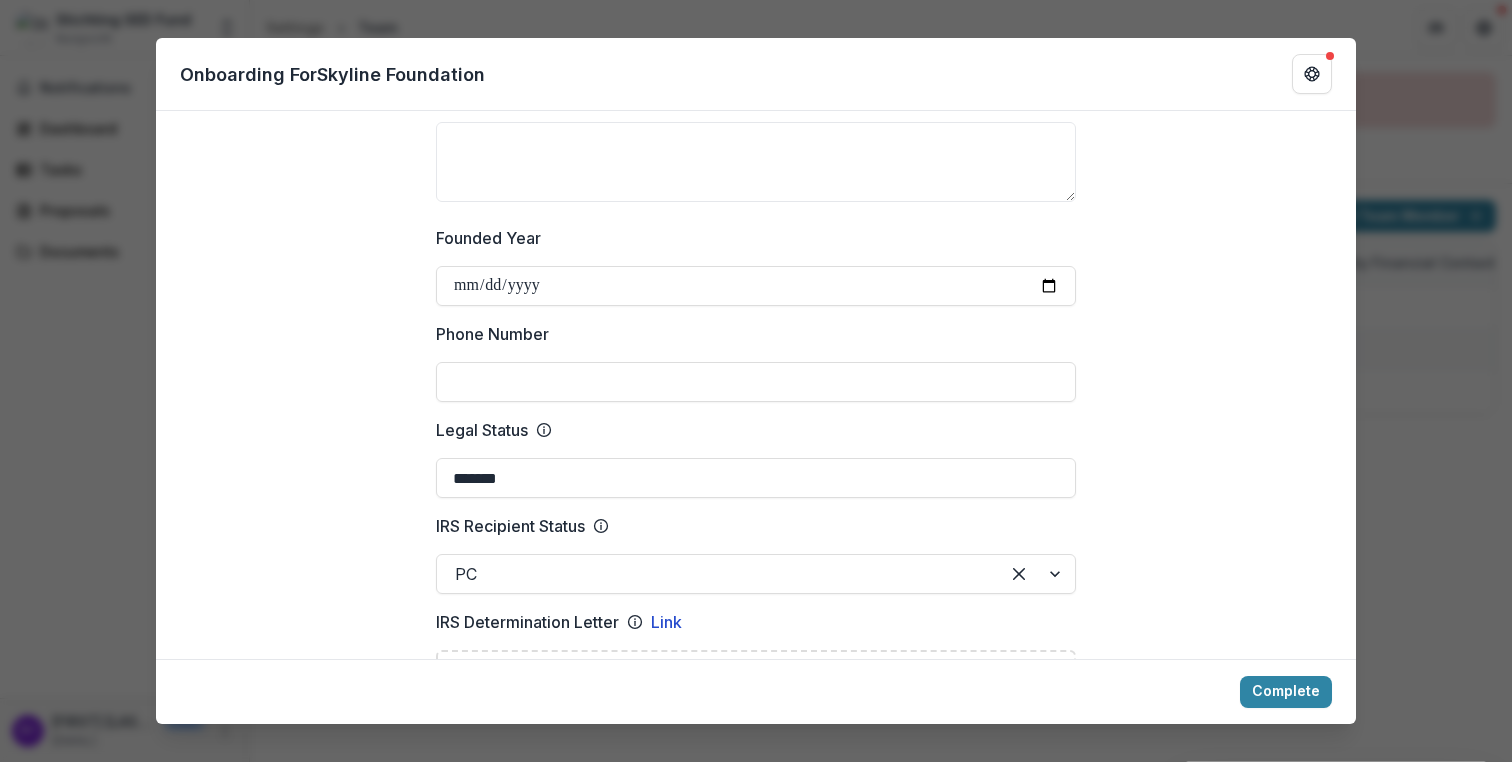 type on "*******" 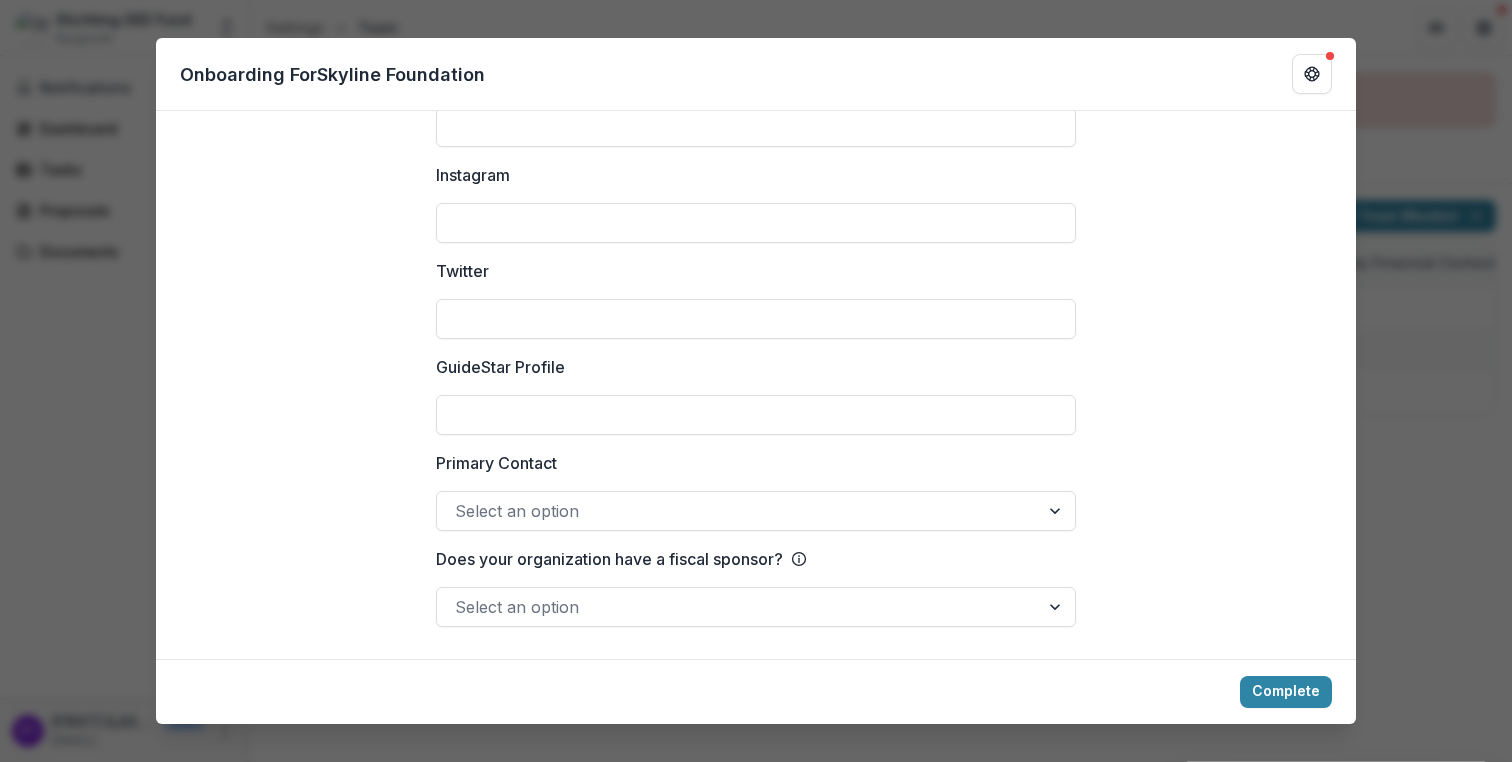 scroll, scrollTop: 2779, scrollLeft: 0, axis: vertical 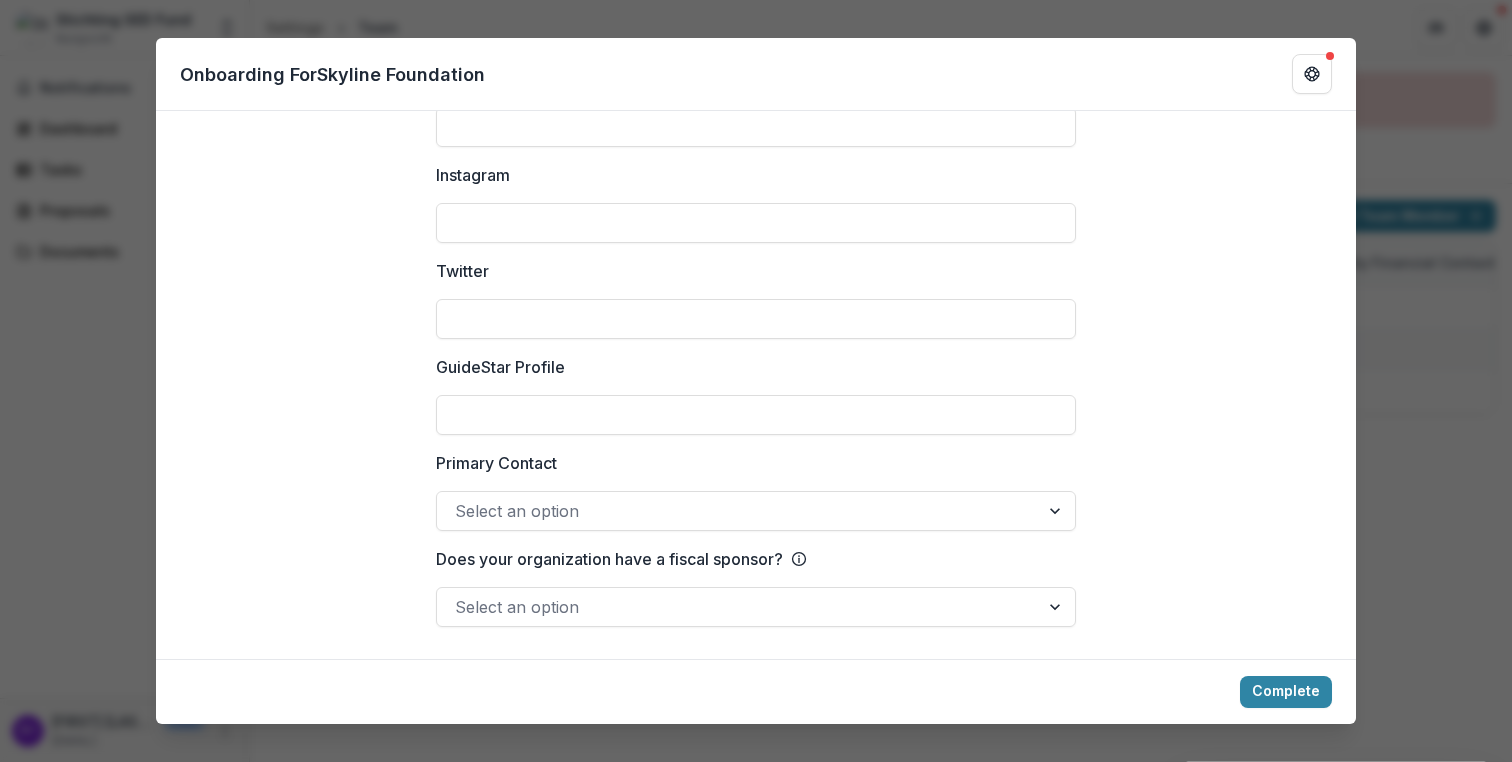 click on "**********" at bounding box center [756, -974] 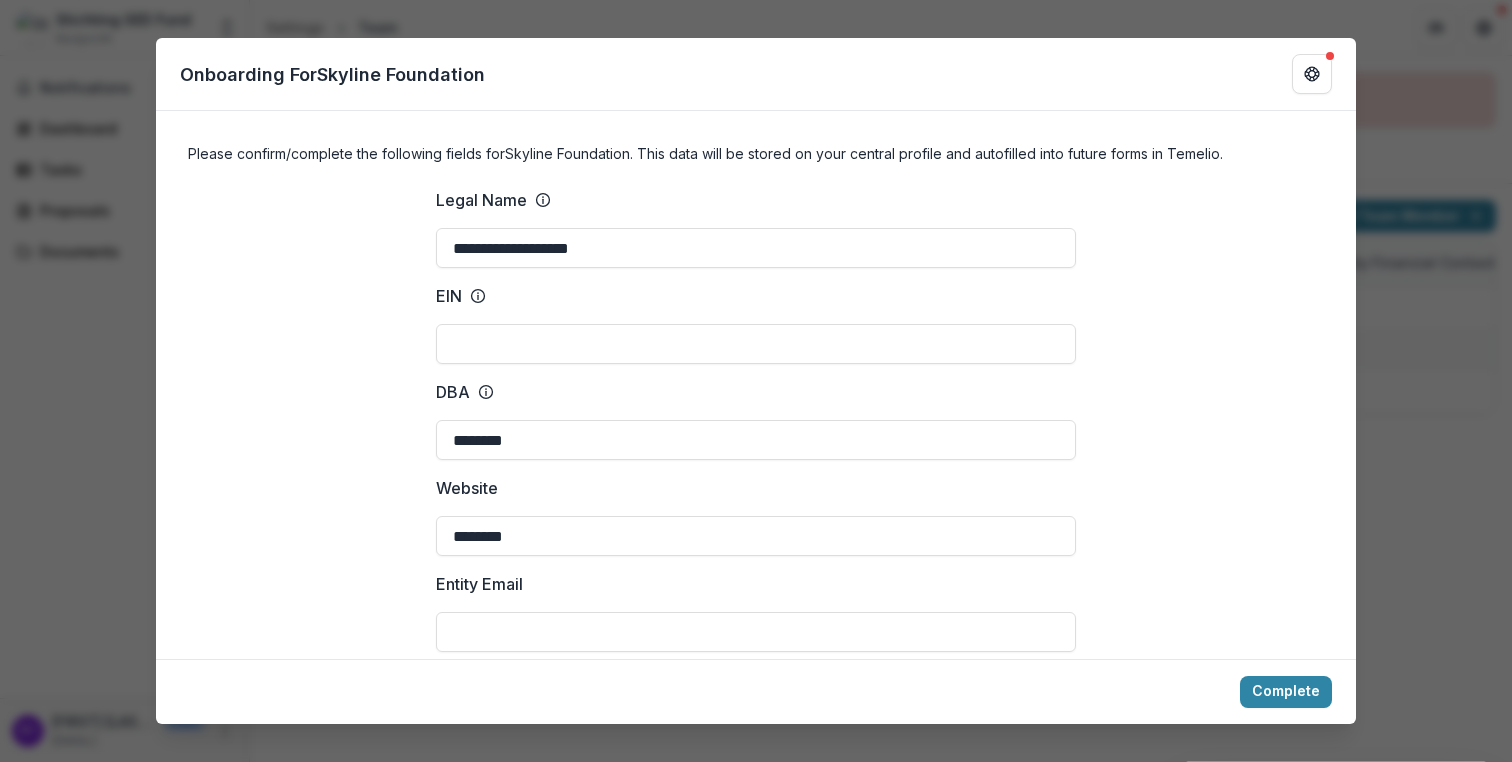 scroll, scrollTop: 0, scrollLeft: 0, axis: both 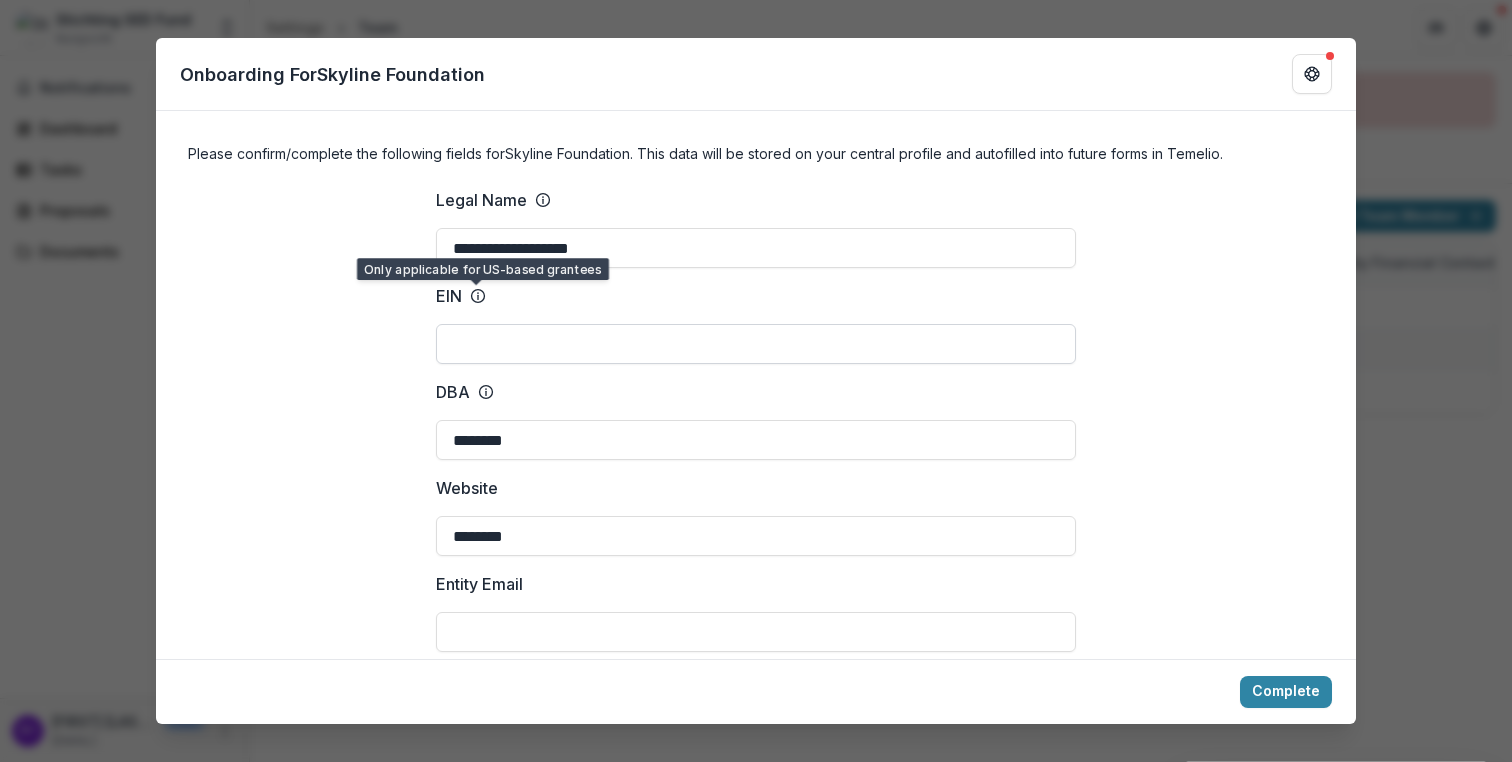 click on "EIN" at bounding box center [756, 344] 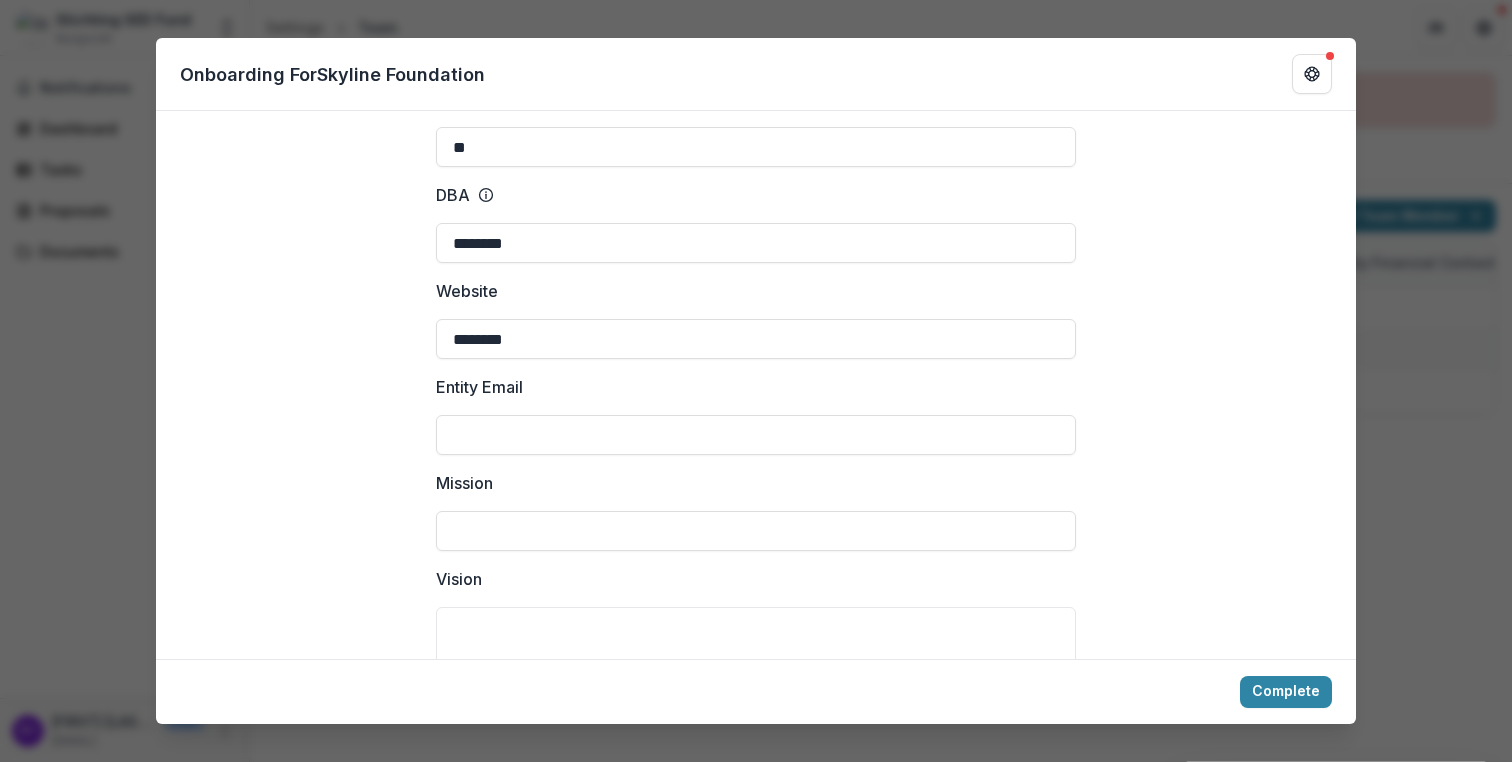 scroll, scrollTop: 208, scrollLeft: 0, axis: vertical 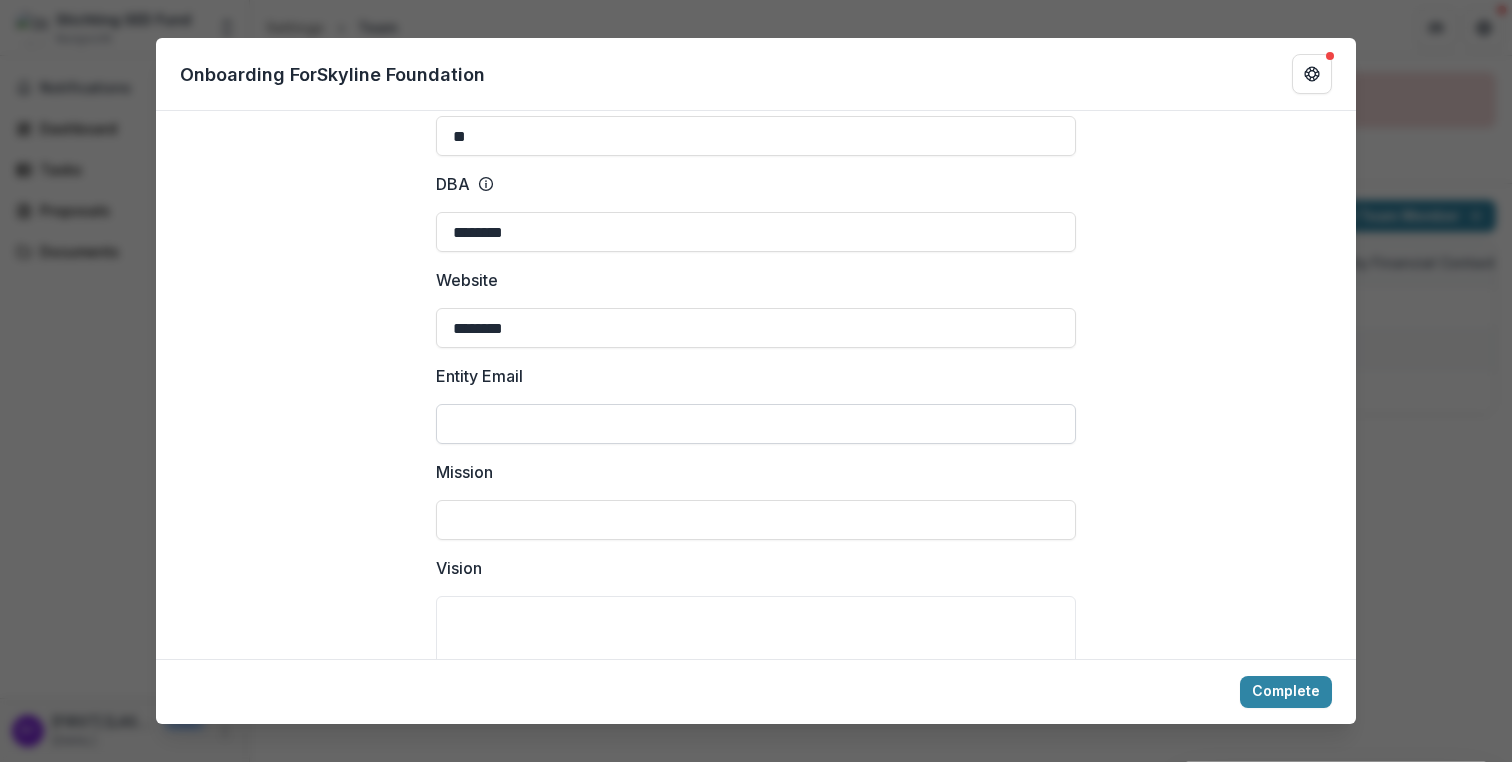 type on "**" 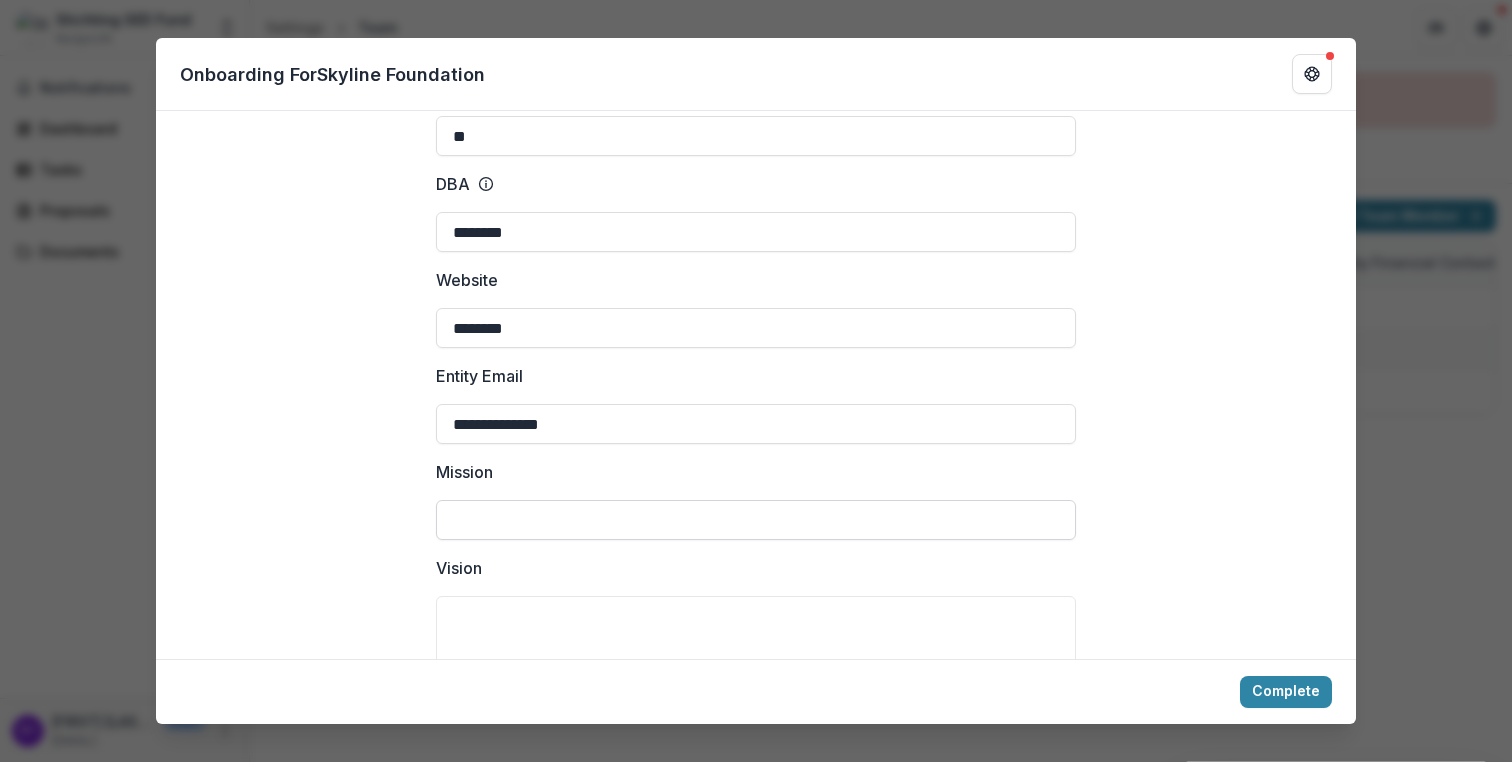 type on "**********" 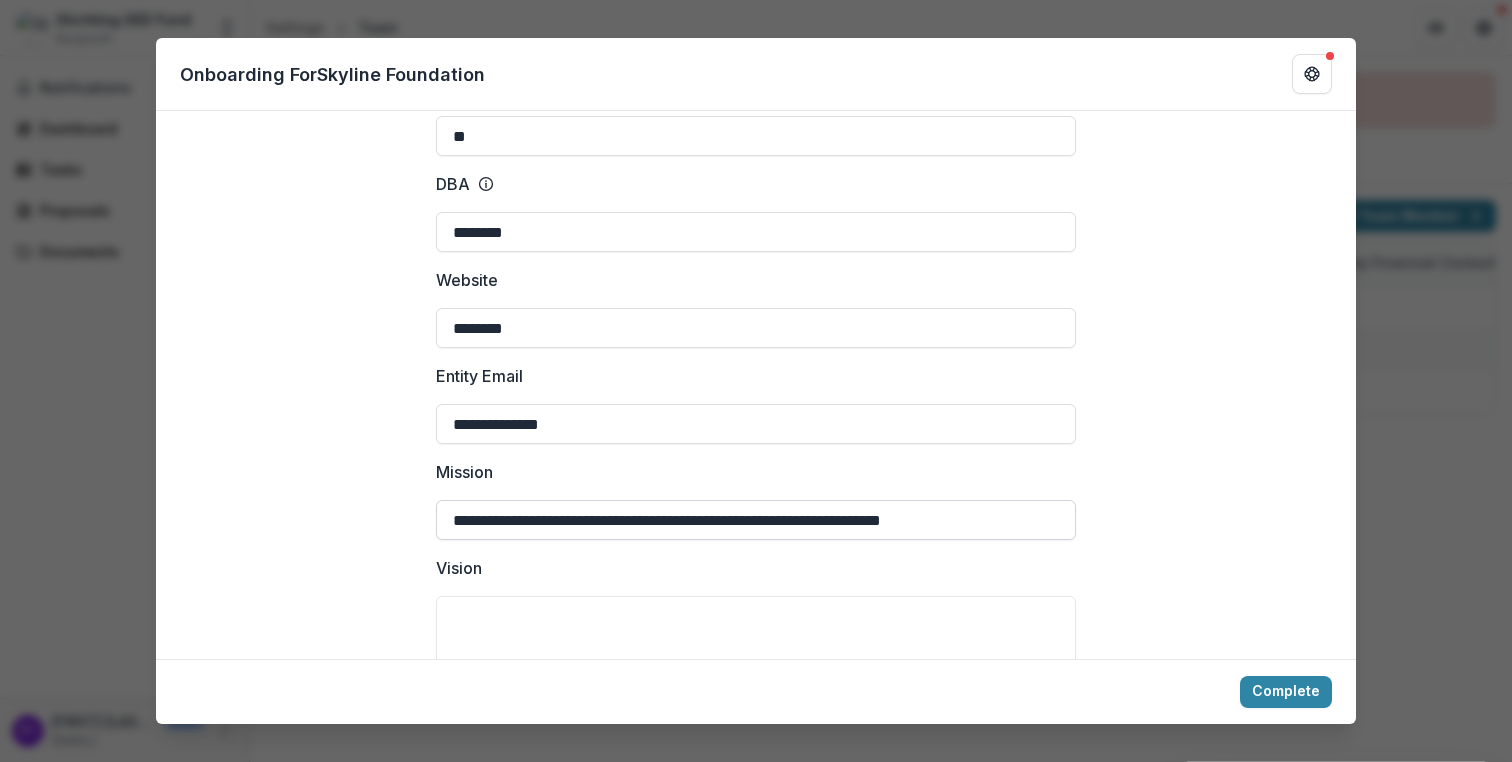 click on "**********" at bounding box center [756, 520] 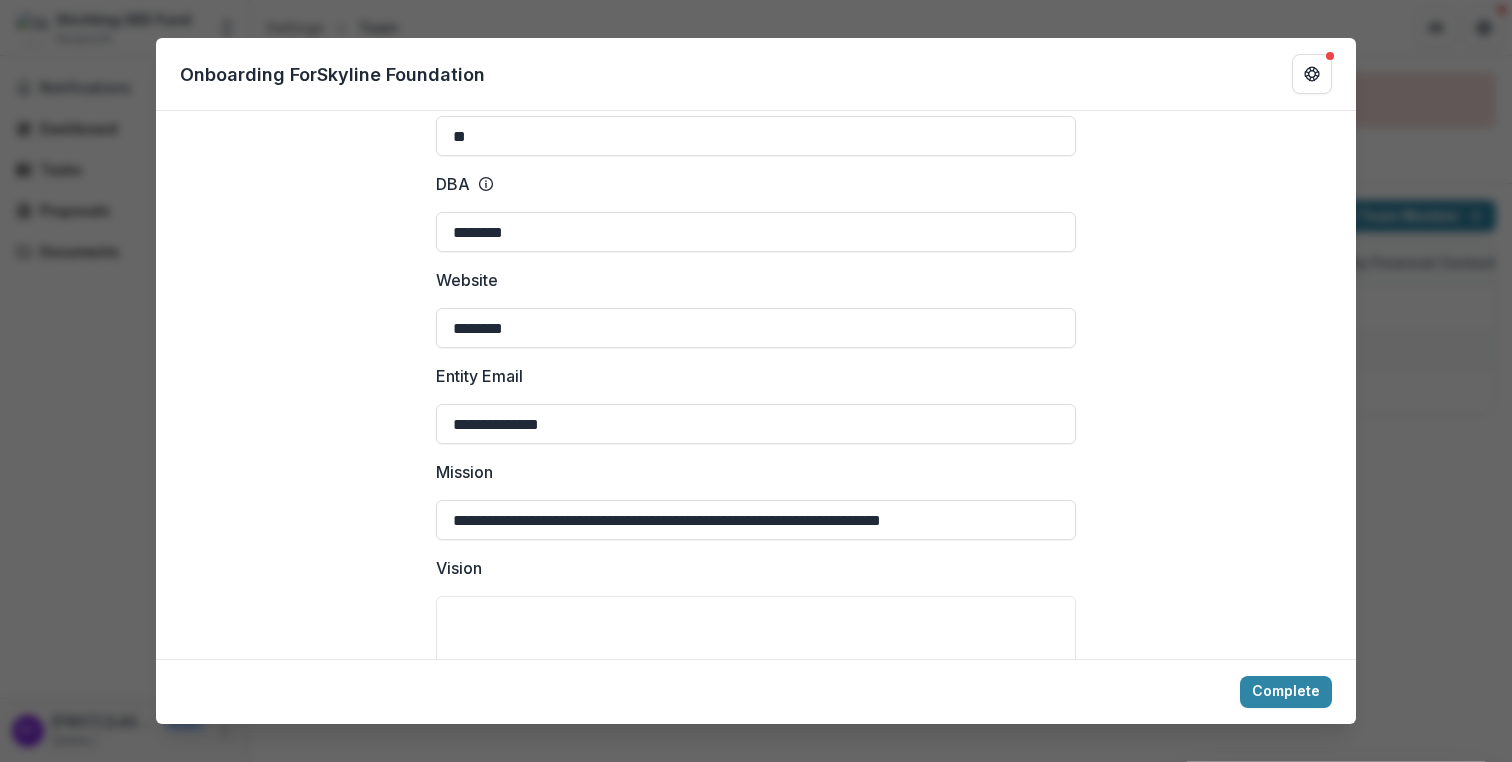 type on "**********" 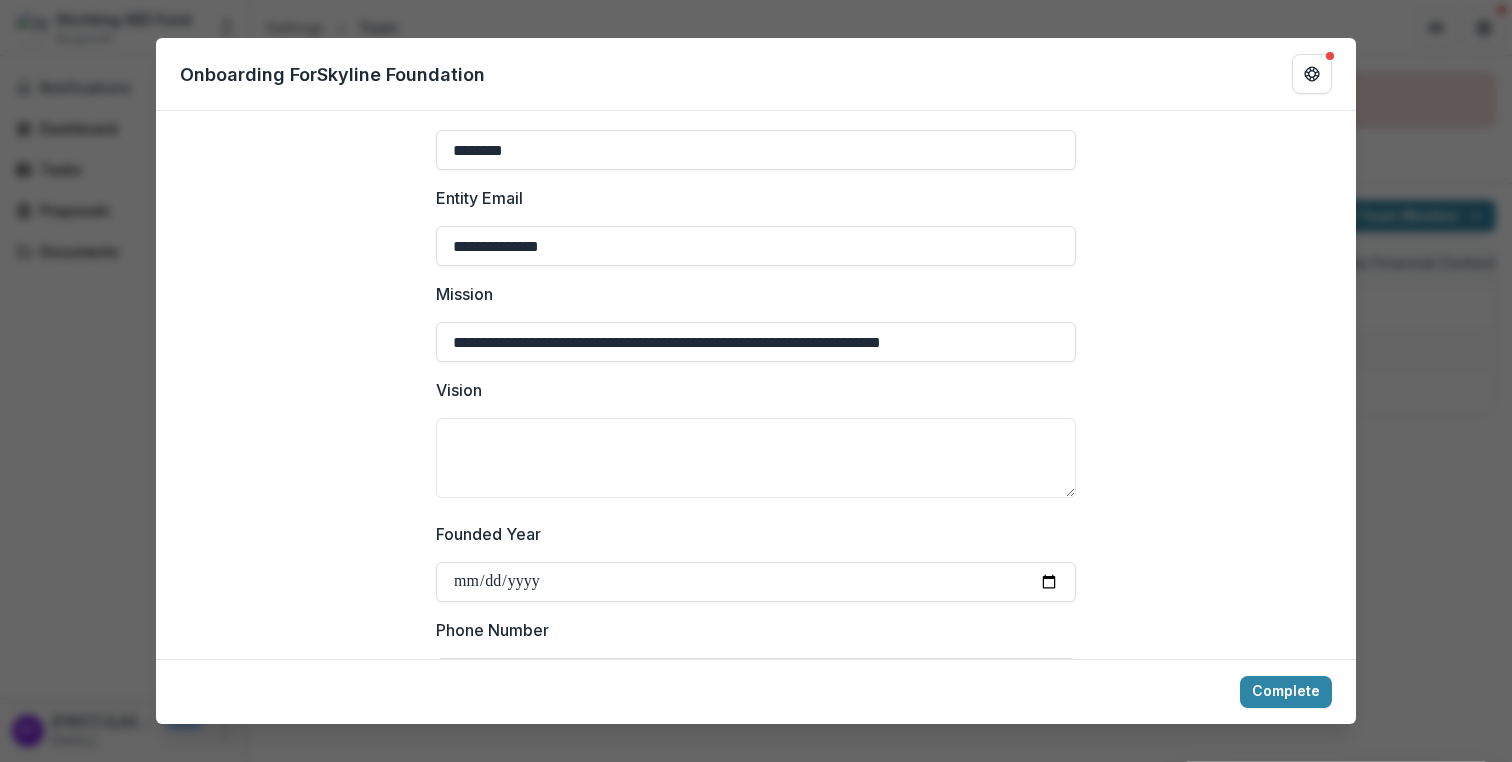 scroll, scrollTop: 404, scrollLeft: 0, axis: vertical 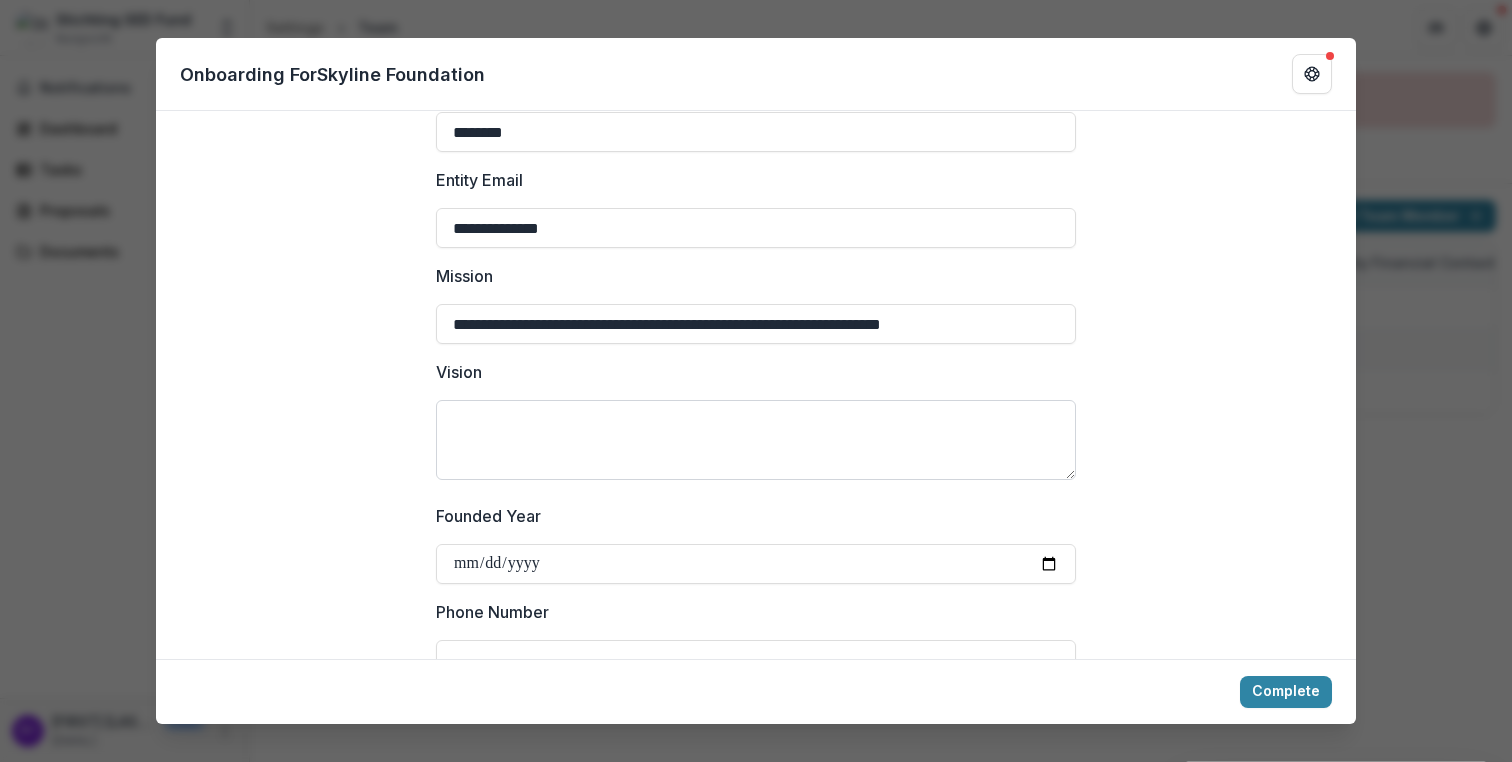 click on "Vision" at bounding box center (756, 440) 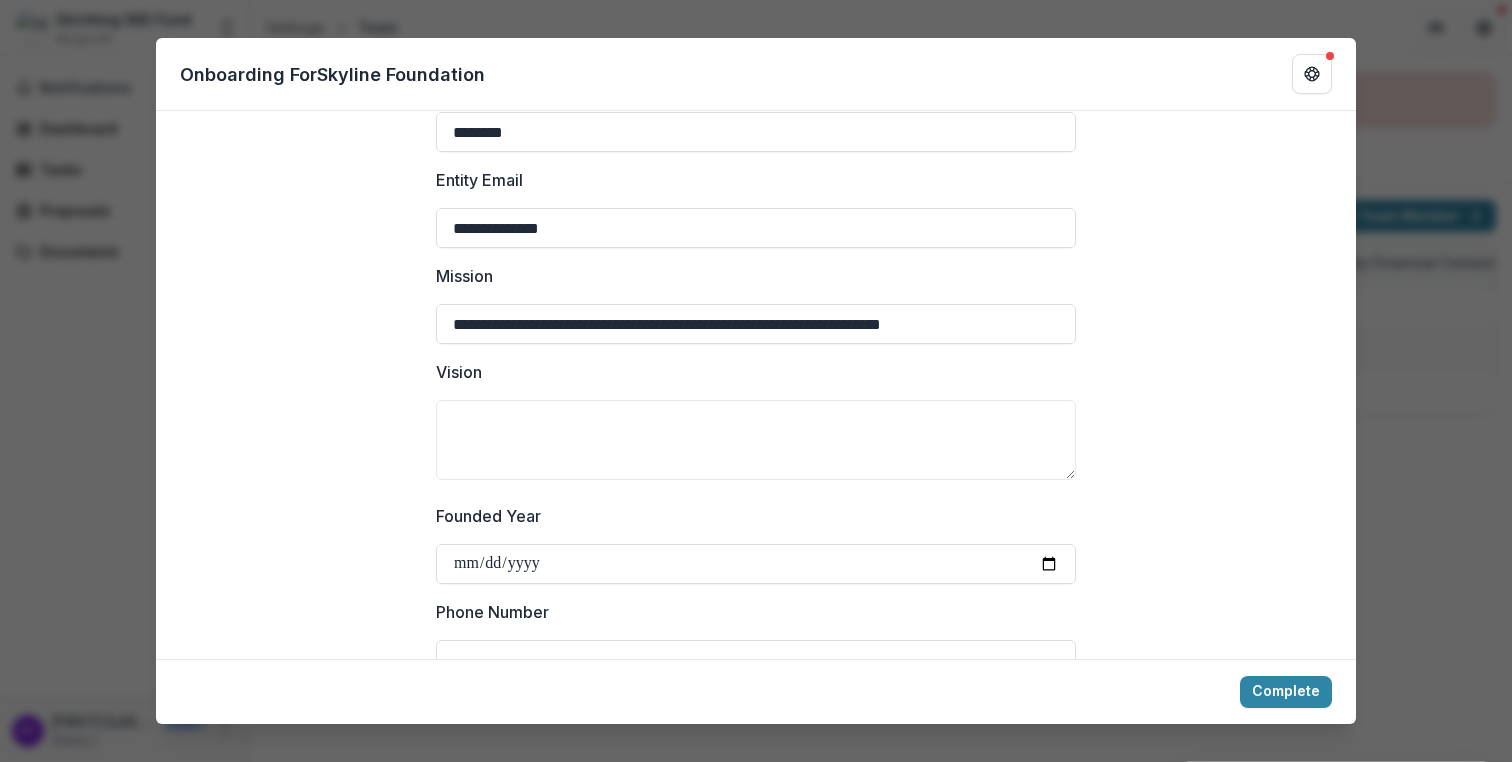 drag, startPoint x: 1006, startPoint y: 325, endPoint x: 302, endPoint y: 274, distance: 705.8449 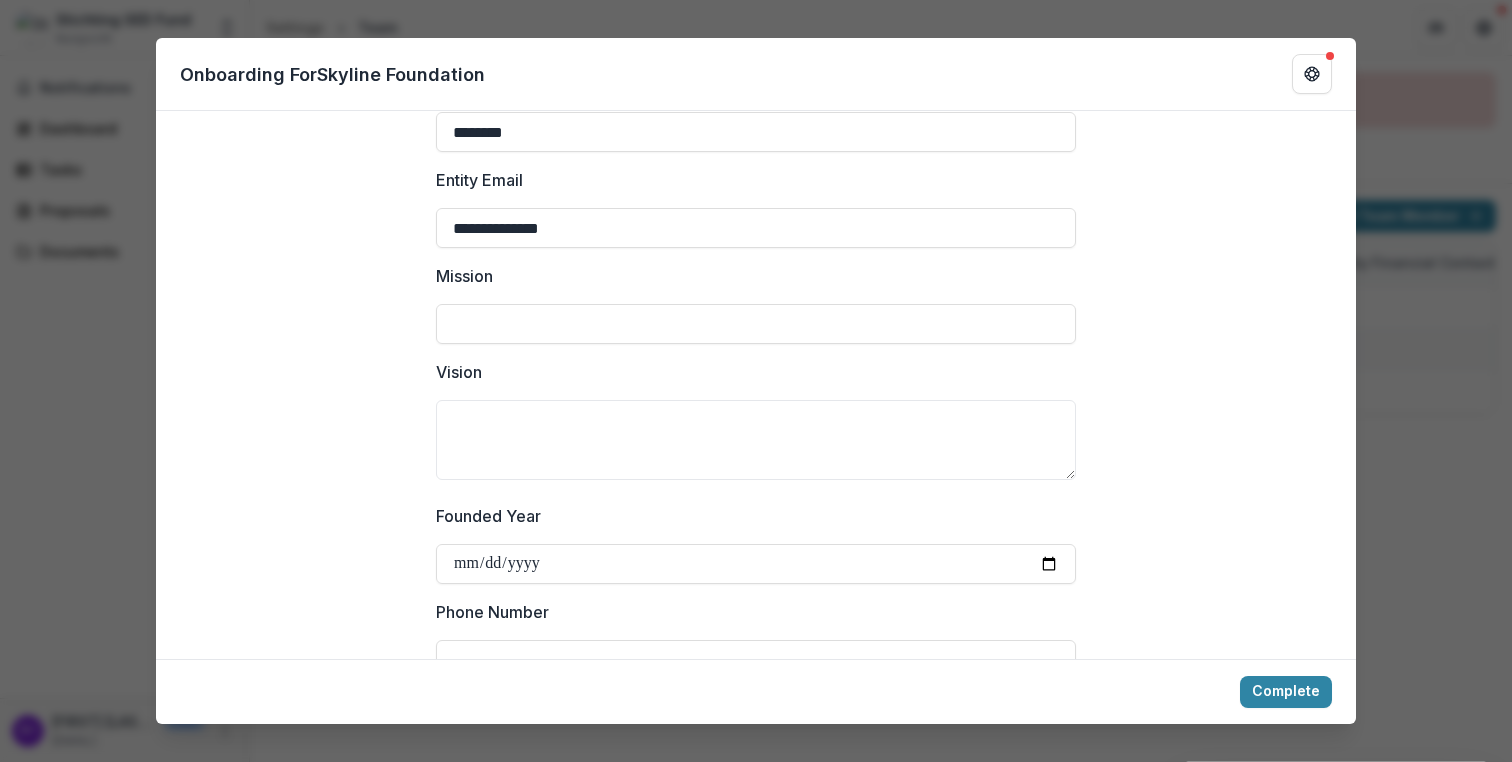 paste on "**********" 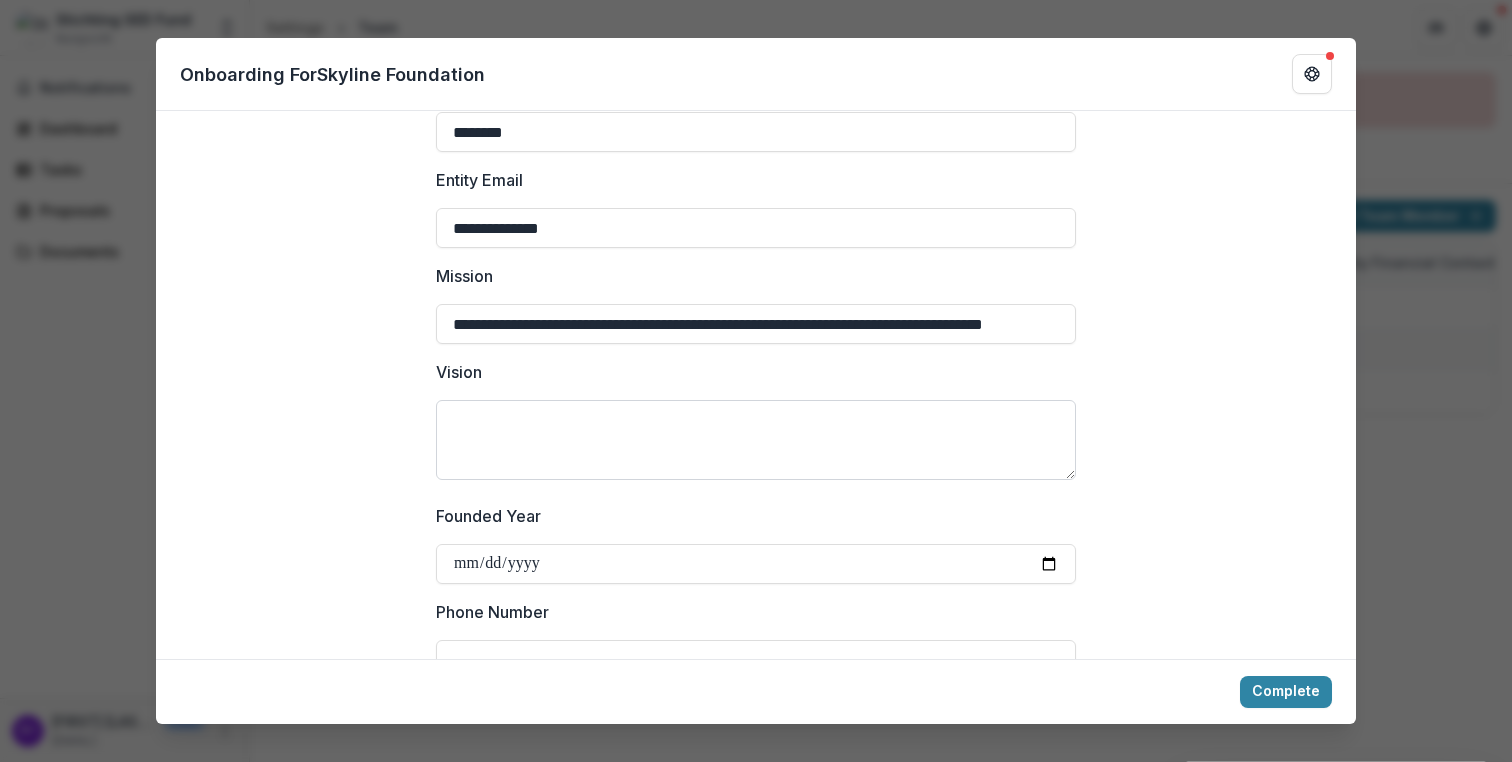 type on "**********" 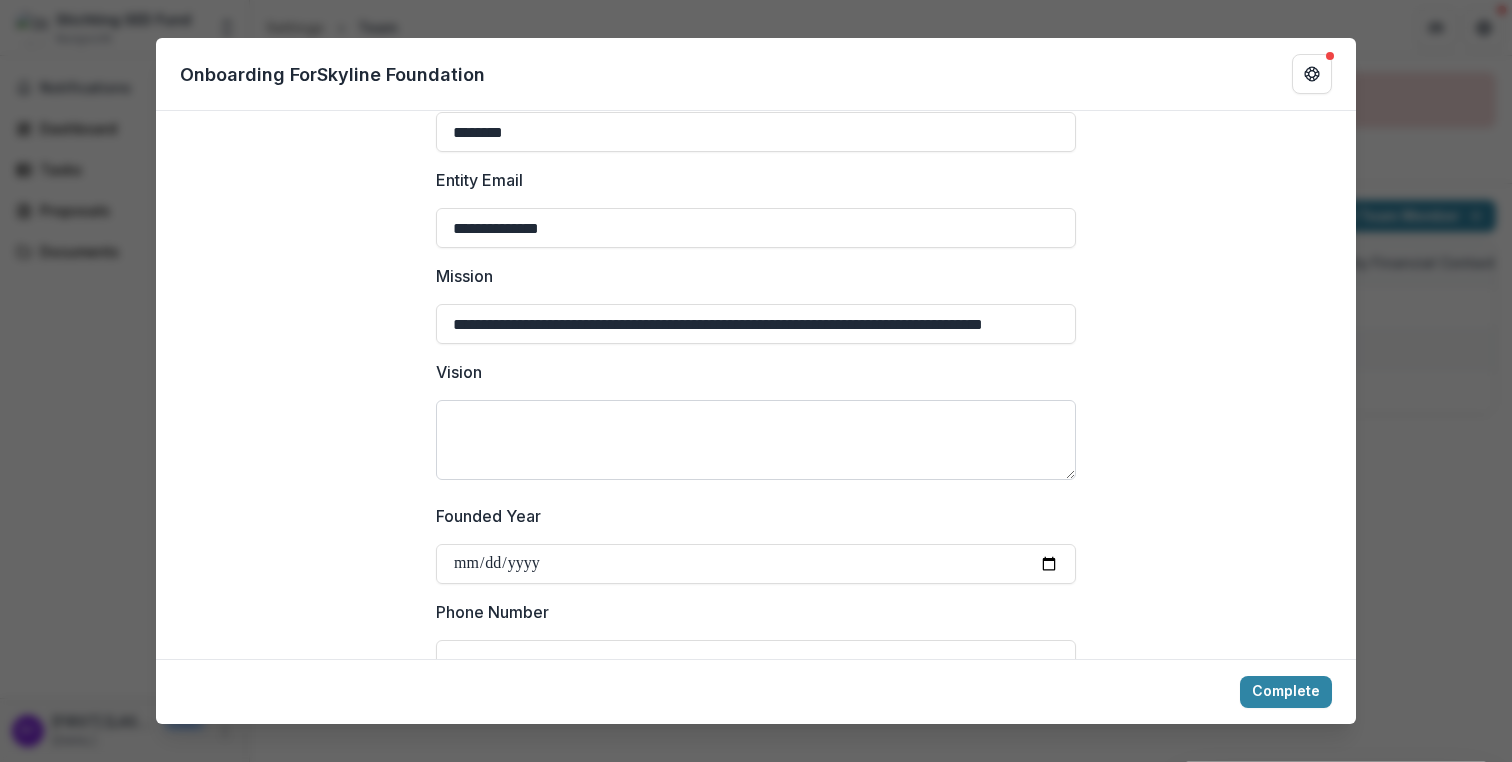 paste on "**********" 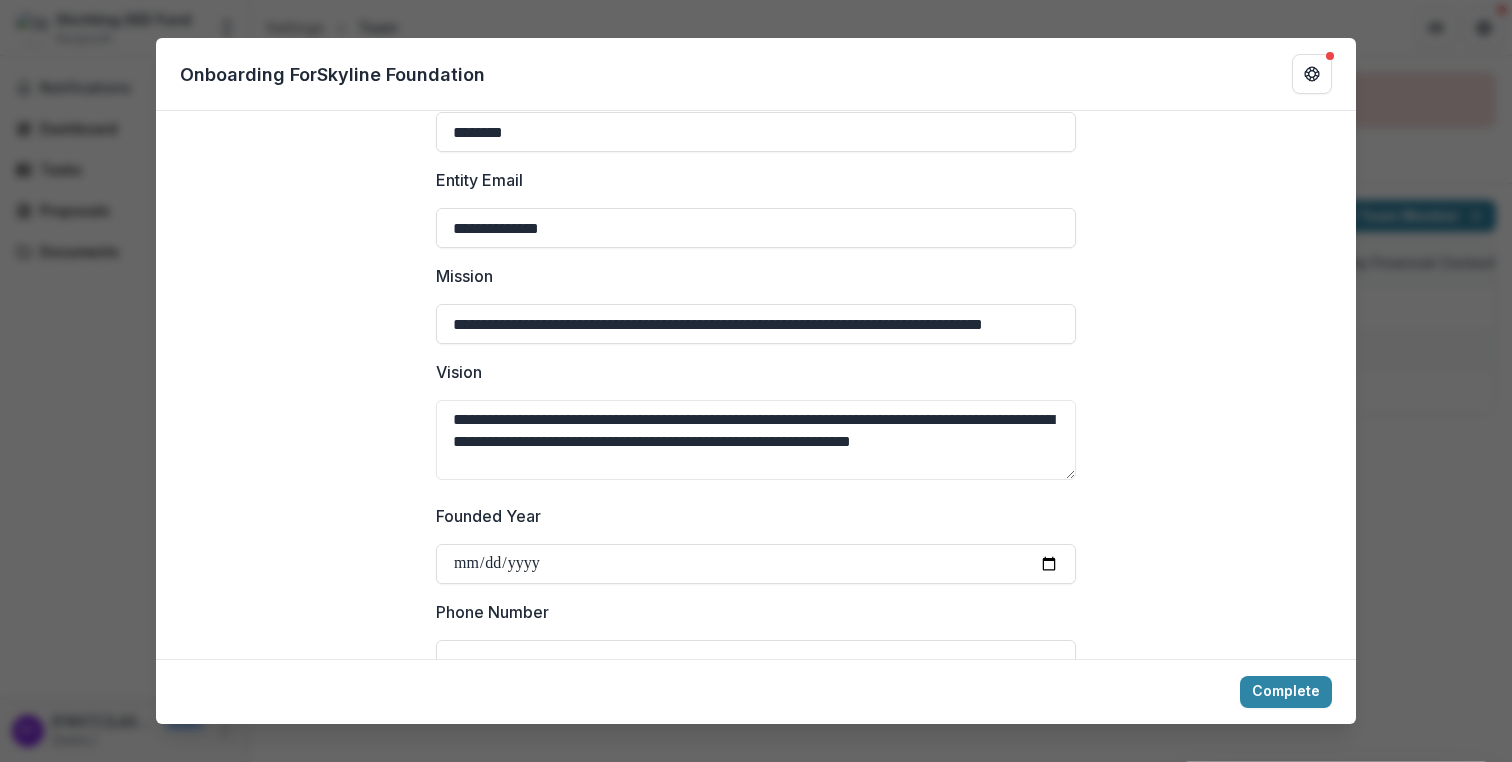 scroll, scrollTop: 4, scrollLeft: 0, axis: vertical 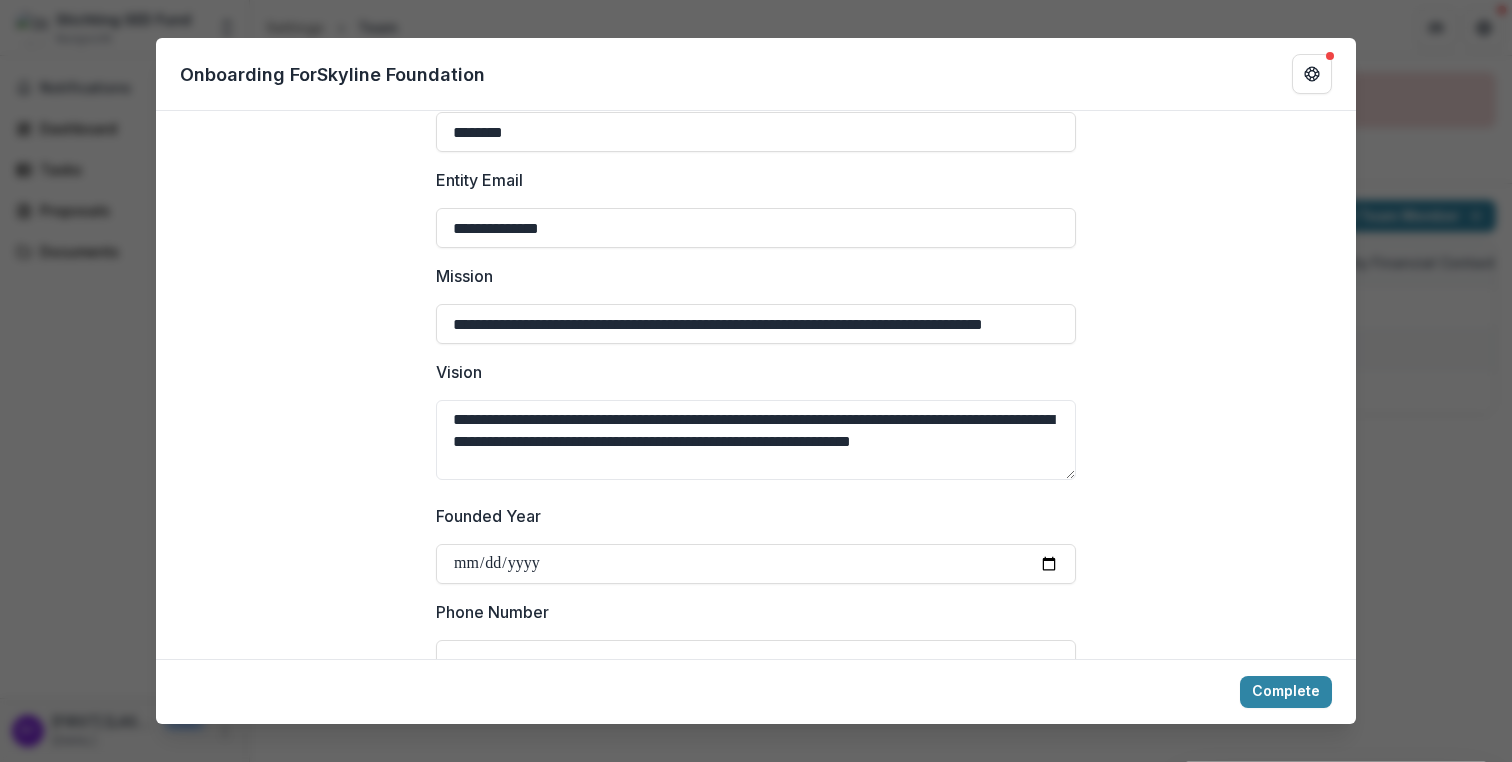 type on "**********" 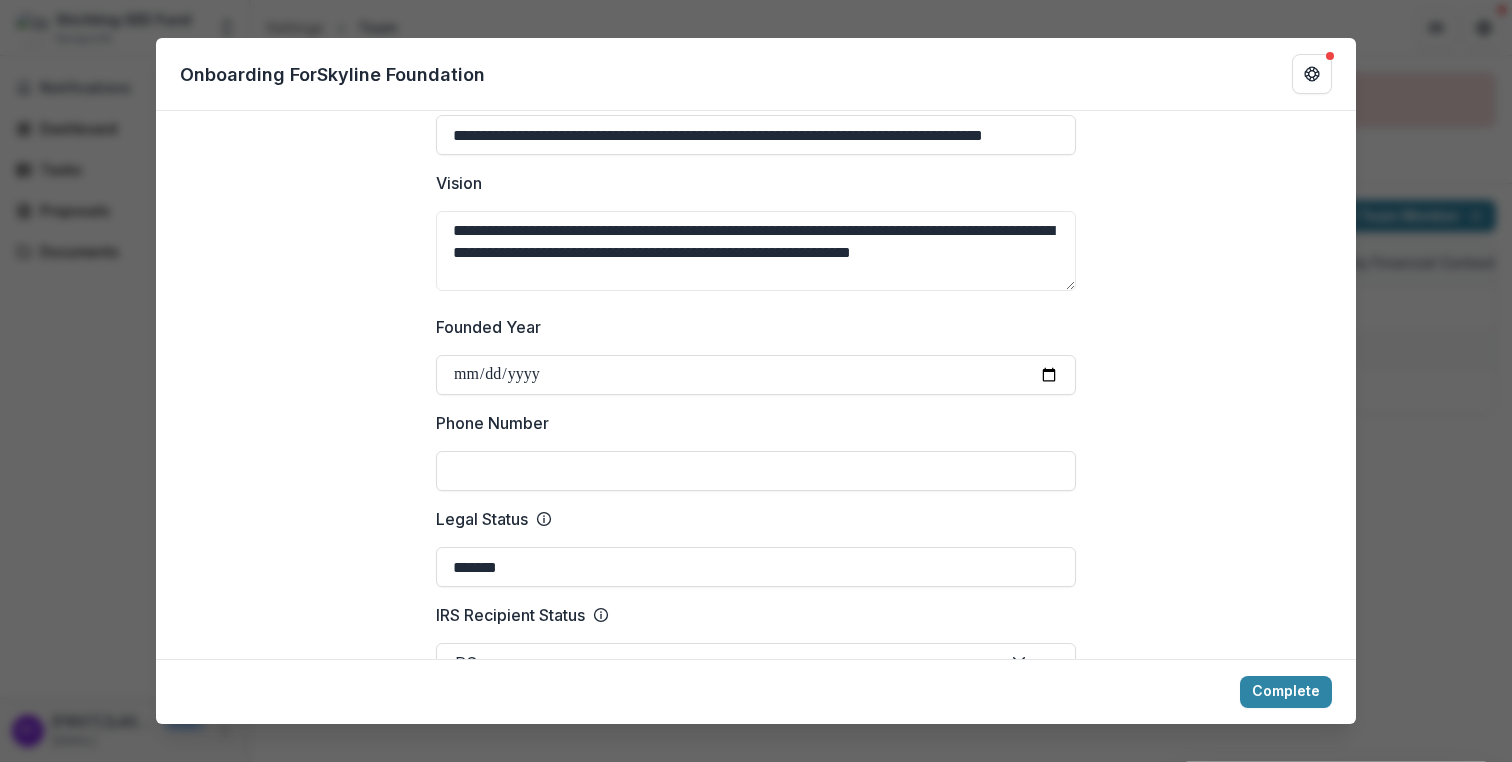 scroll, scrollTop: 610, scrollLeft: 0, axis: vertical 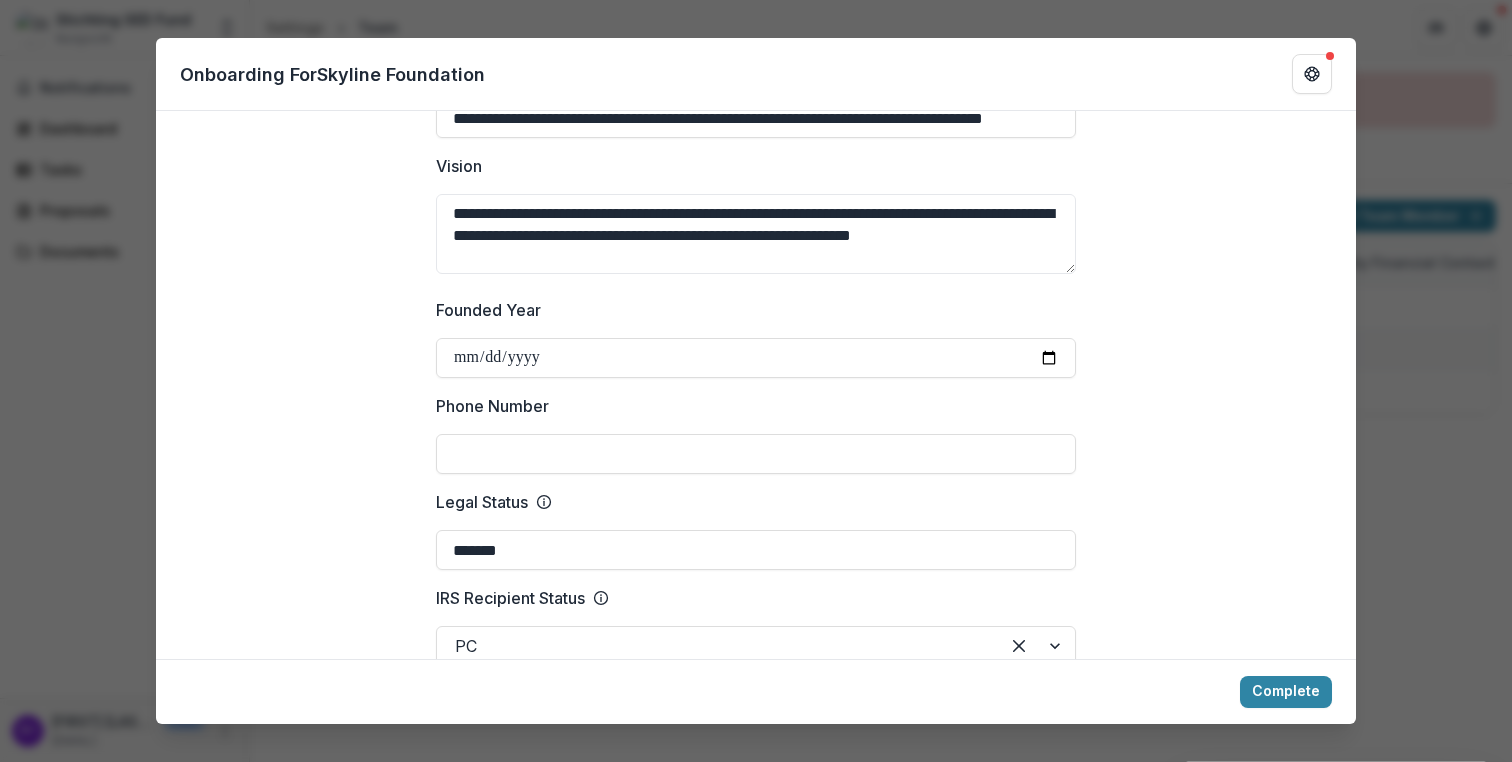 click on "Phone Number" at bounding box center (756, 454) 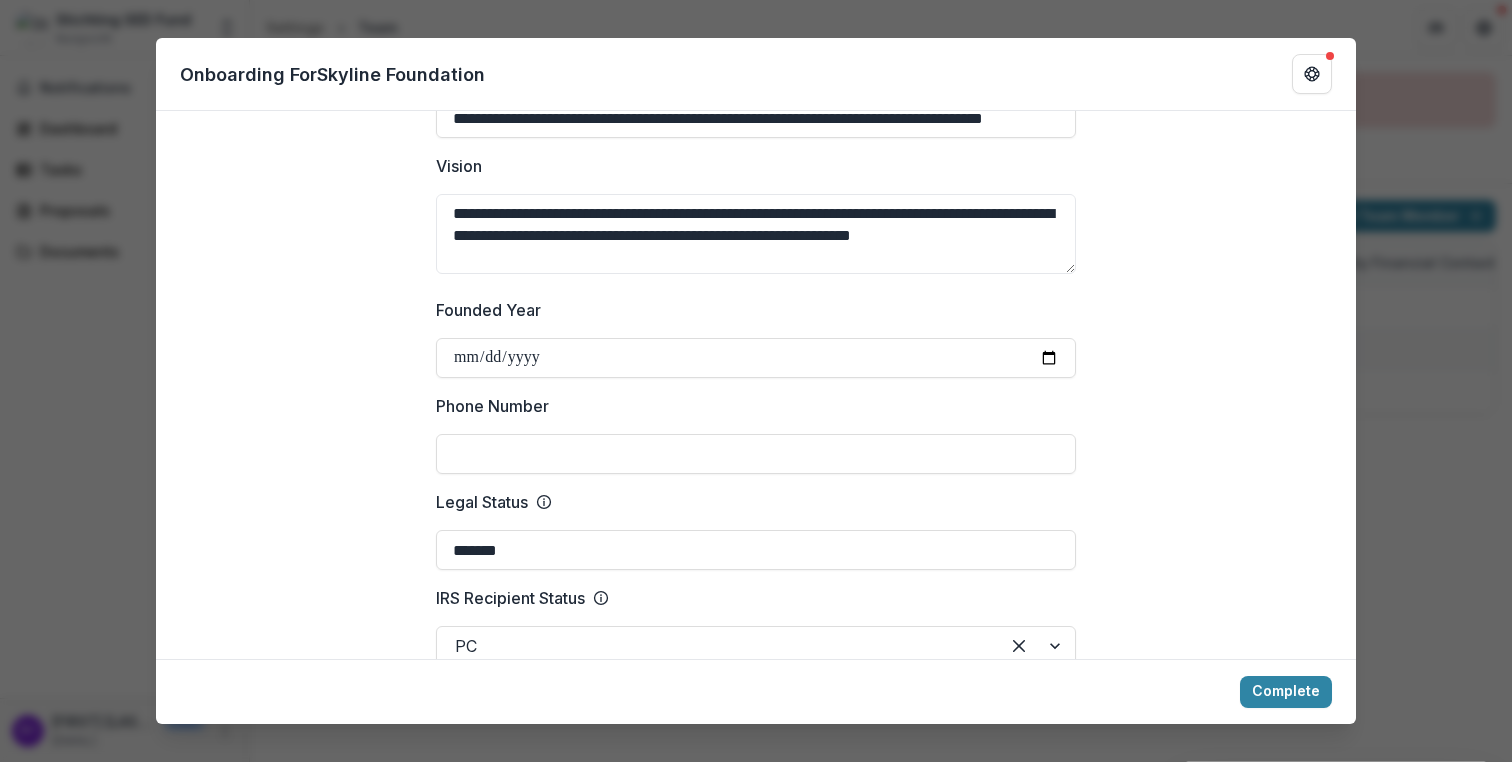 type 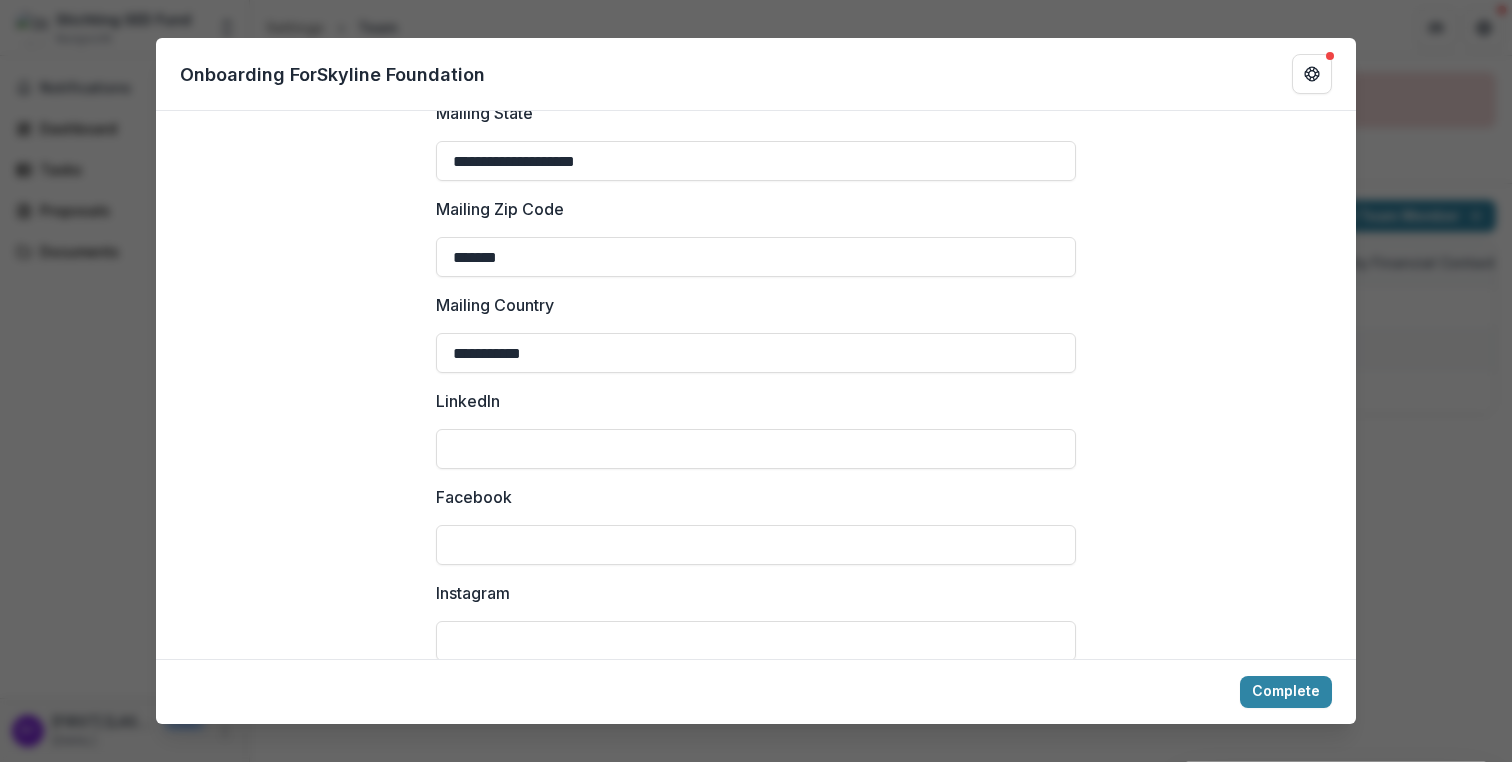 scroll, scrollTop: 2400, scrollLeft: 0, axis: vertical 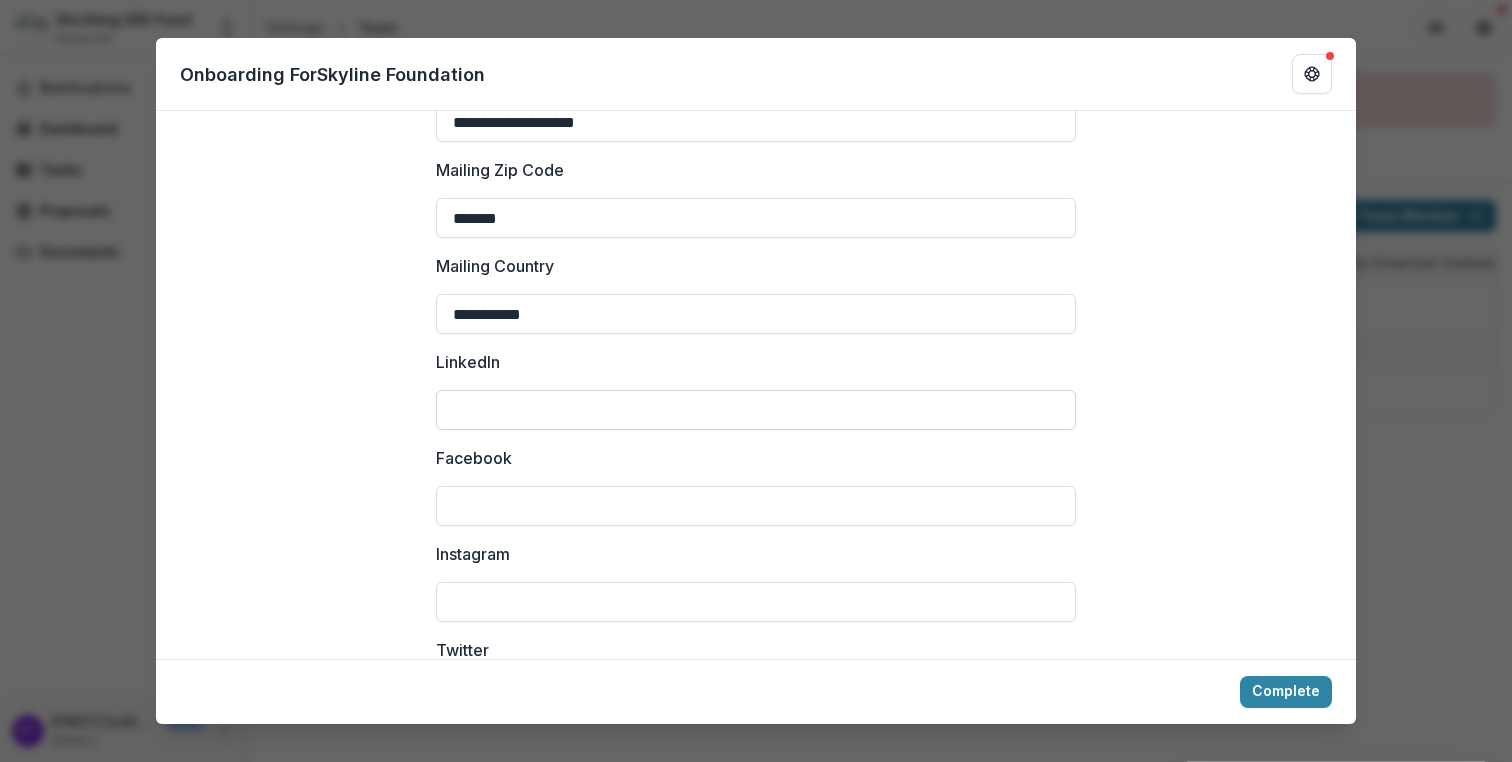 click on "LinkedIn" at bounding box center [756, 410] 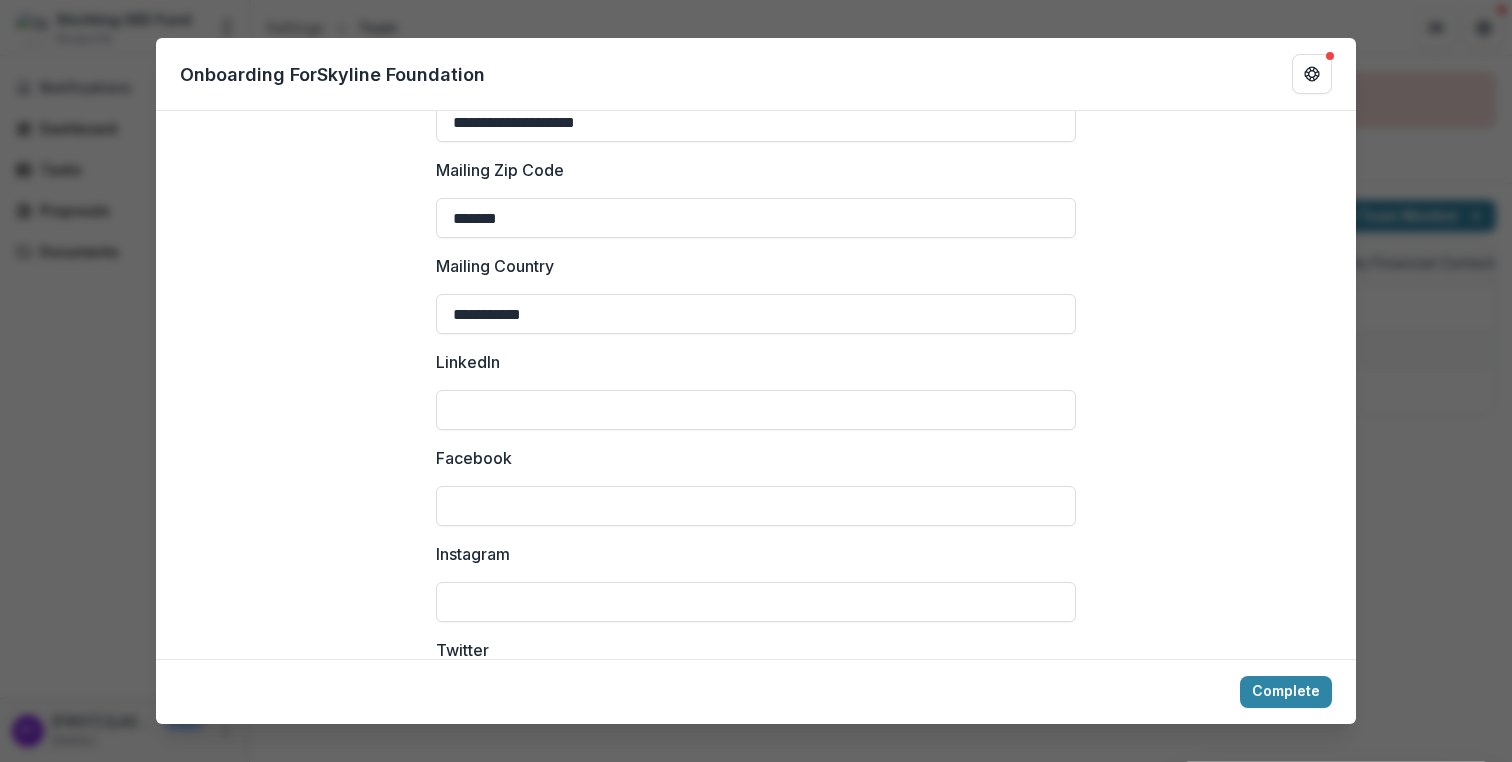 paste on "**********" 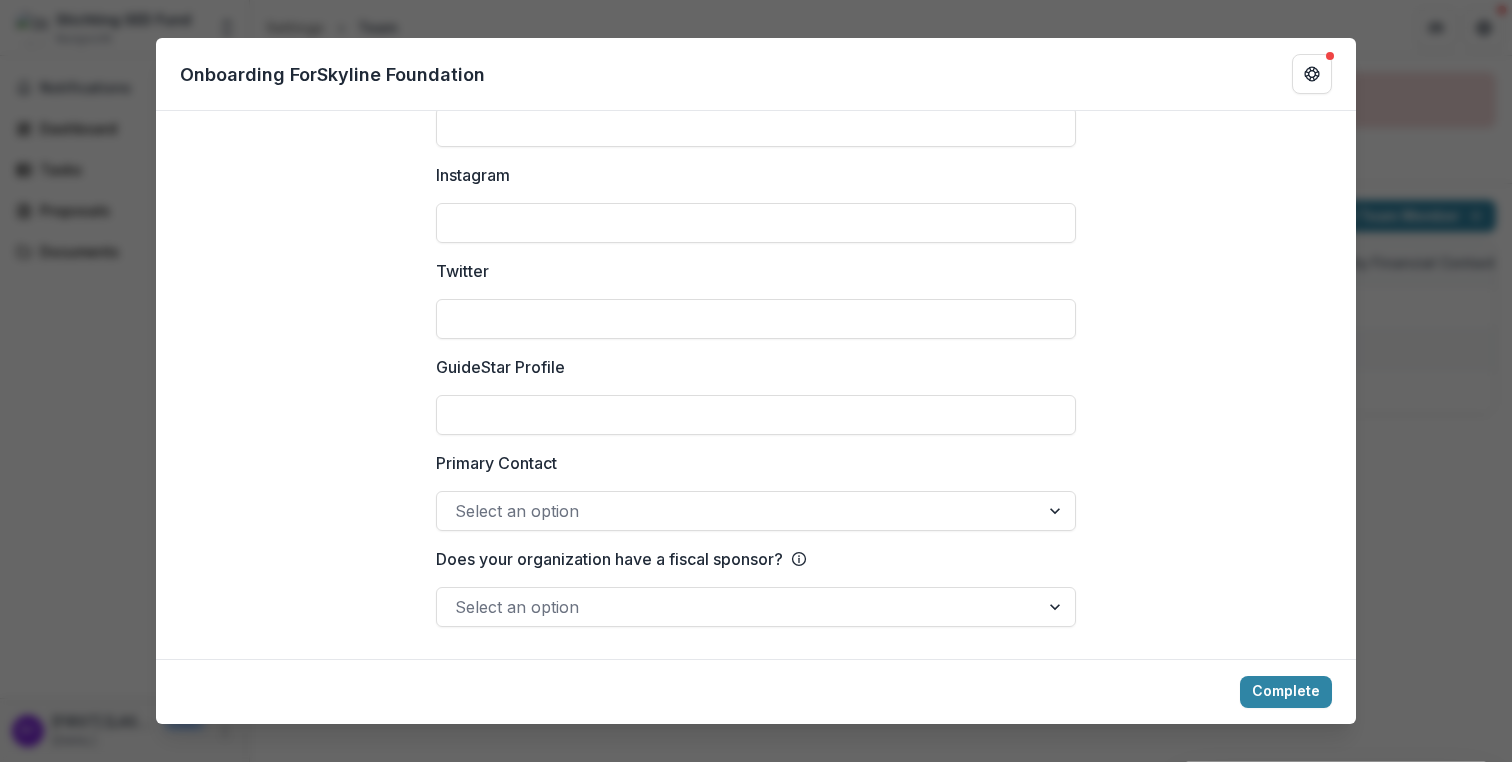 scroll, scrollTop: 2779, scrollLeft: 0, axis: vertical 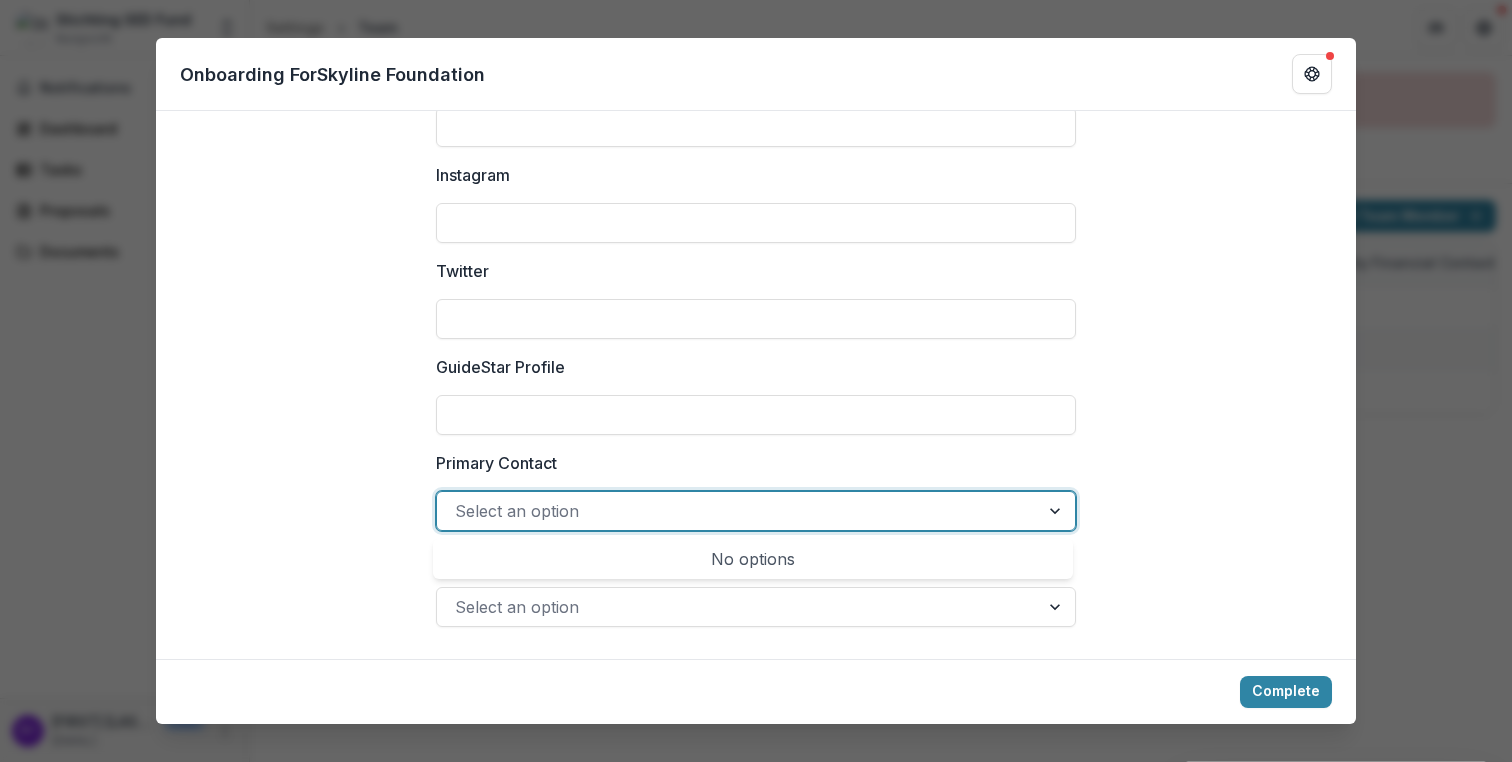 click at bounding box center (738, 511) 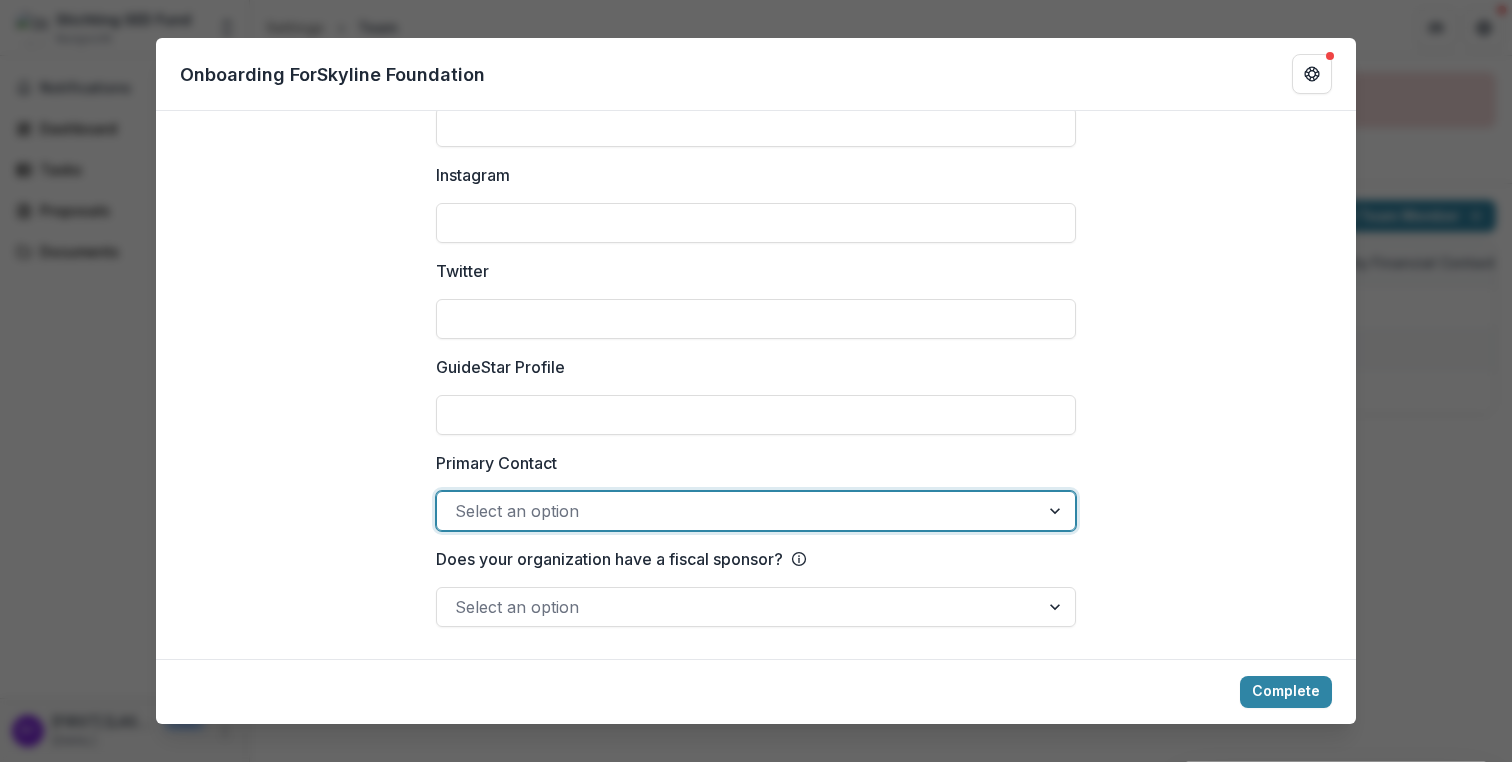 click at bounding box center (738, 511) 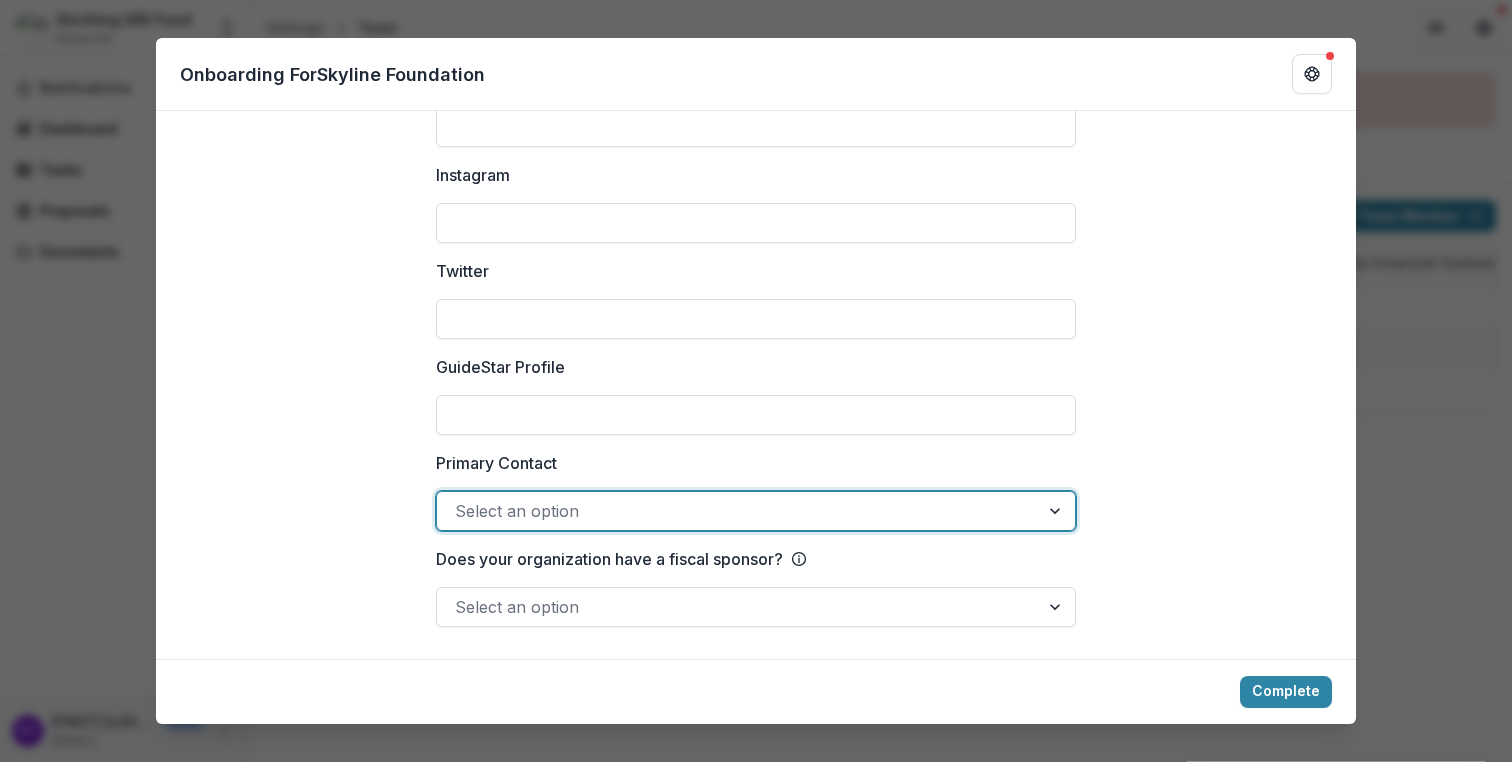 click at bounding box center (738, 607) 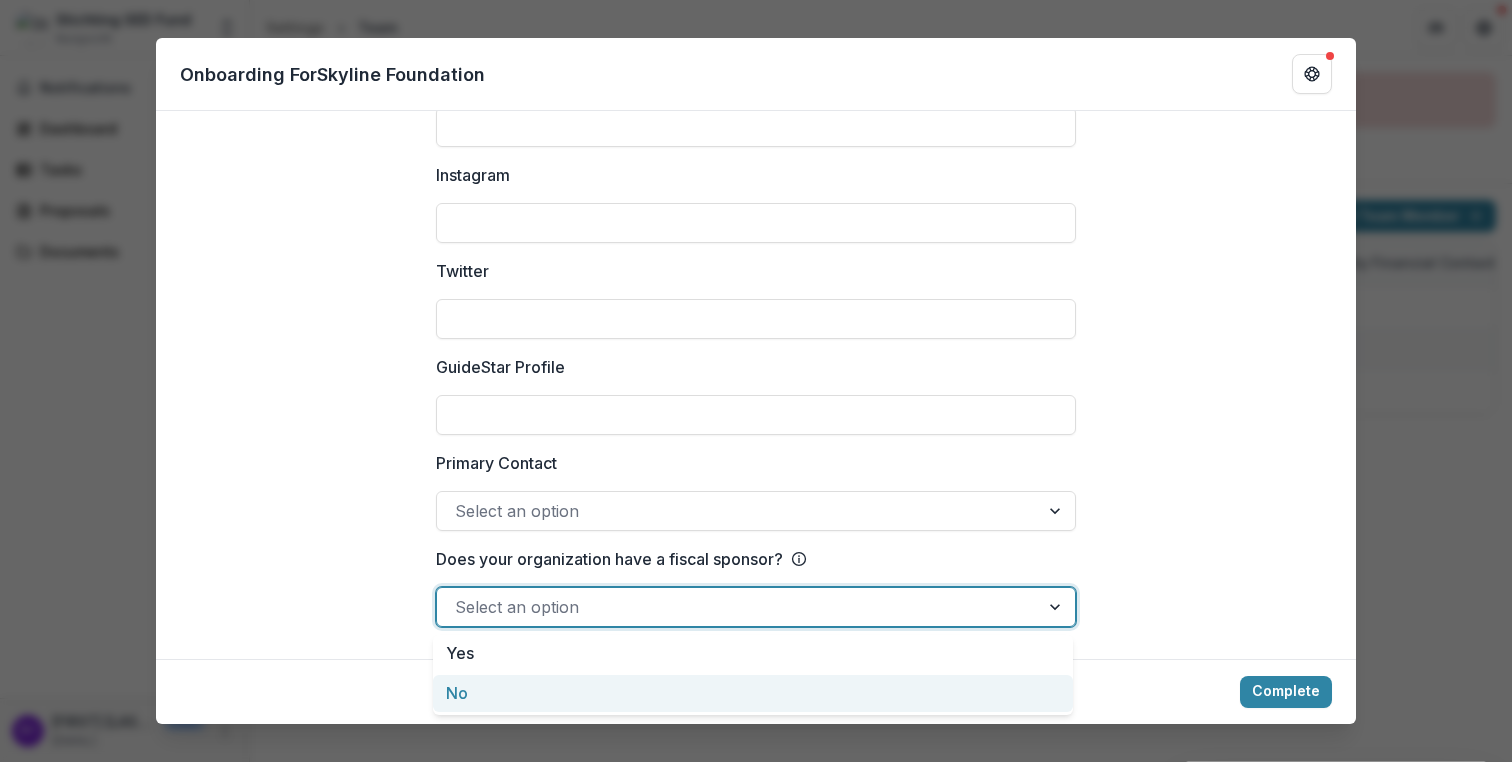 click on "No" at bounding box center (753, 693) 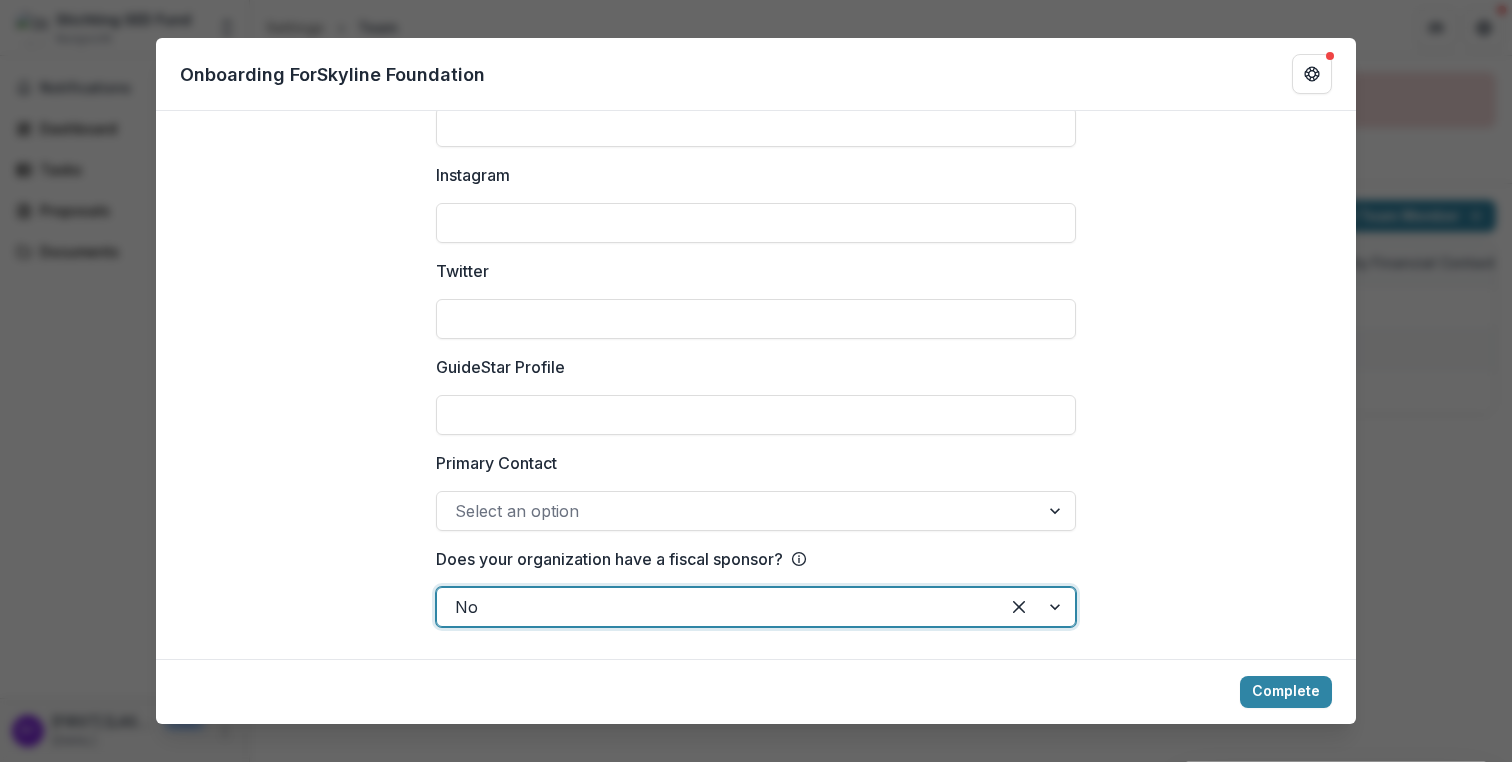 click on "**********" at bounding box center (756, -974) 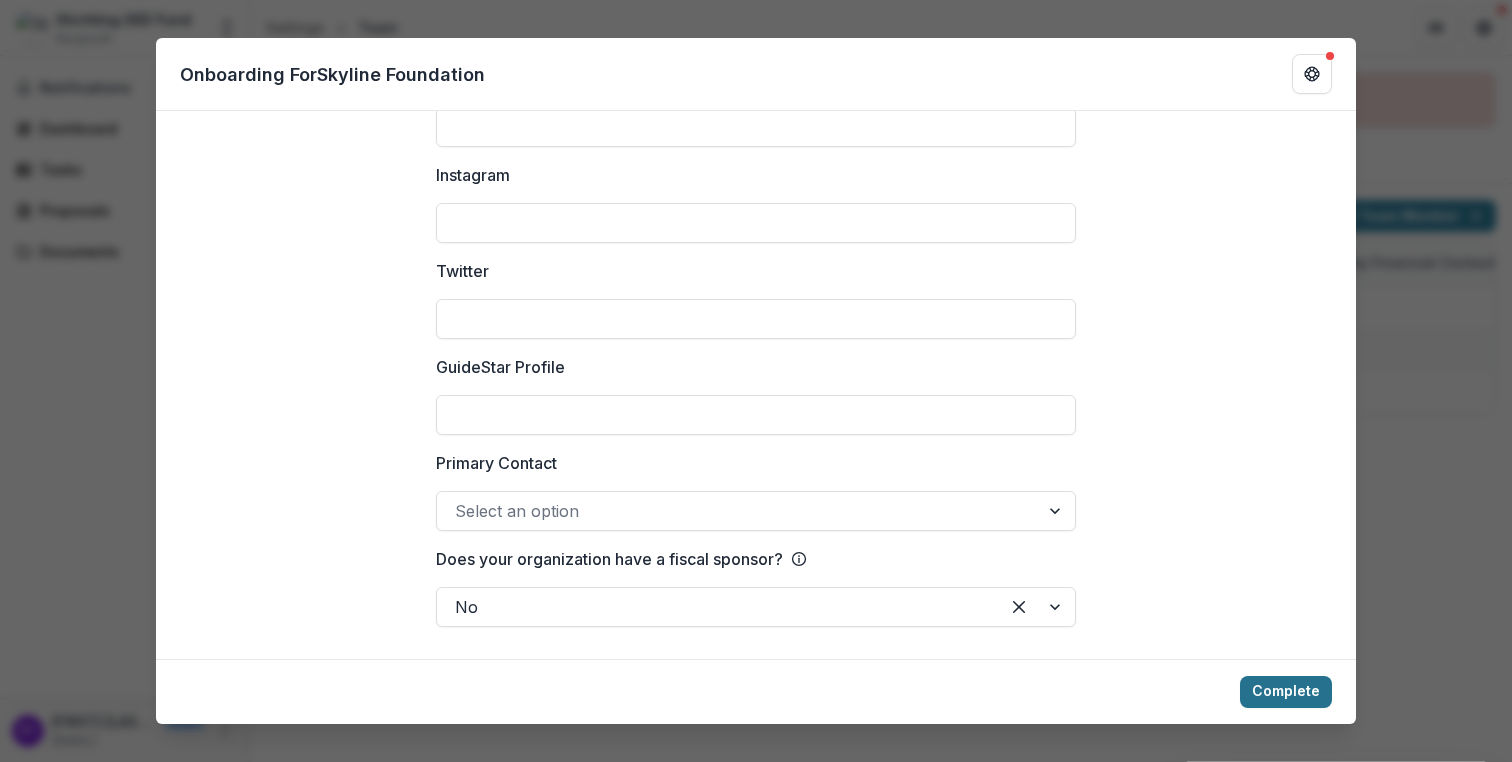 click on "Complete" at bounding box center (1286, 692) 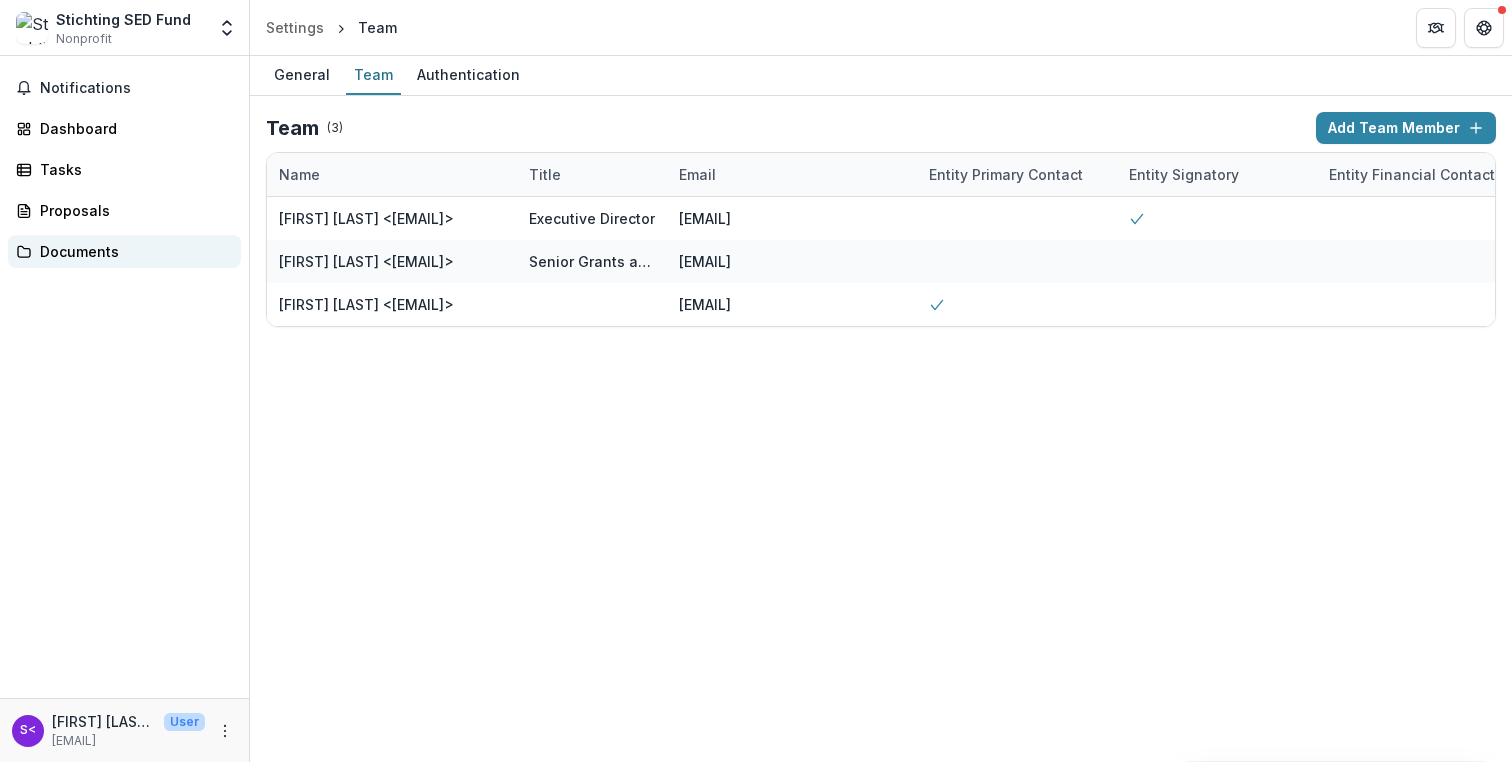 click on "Documents" at bounding box center [132, 251] 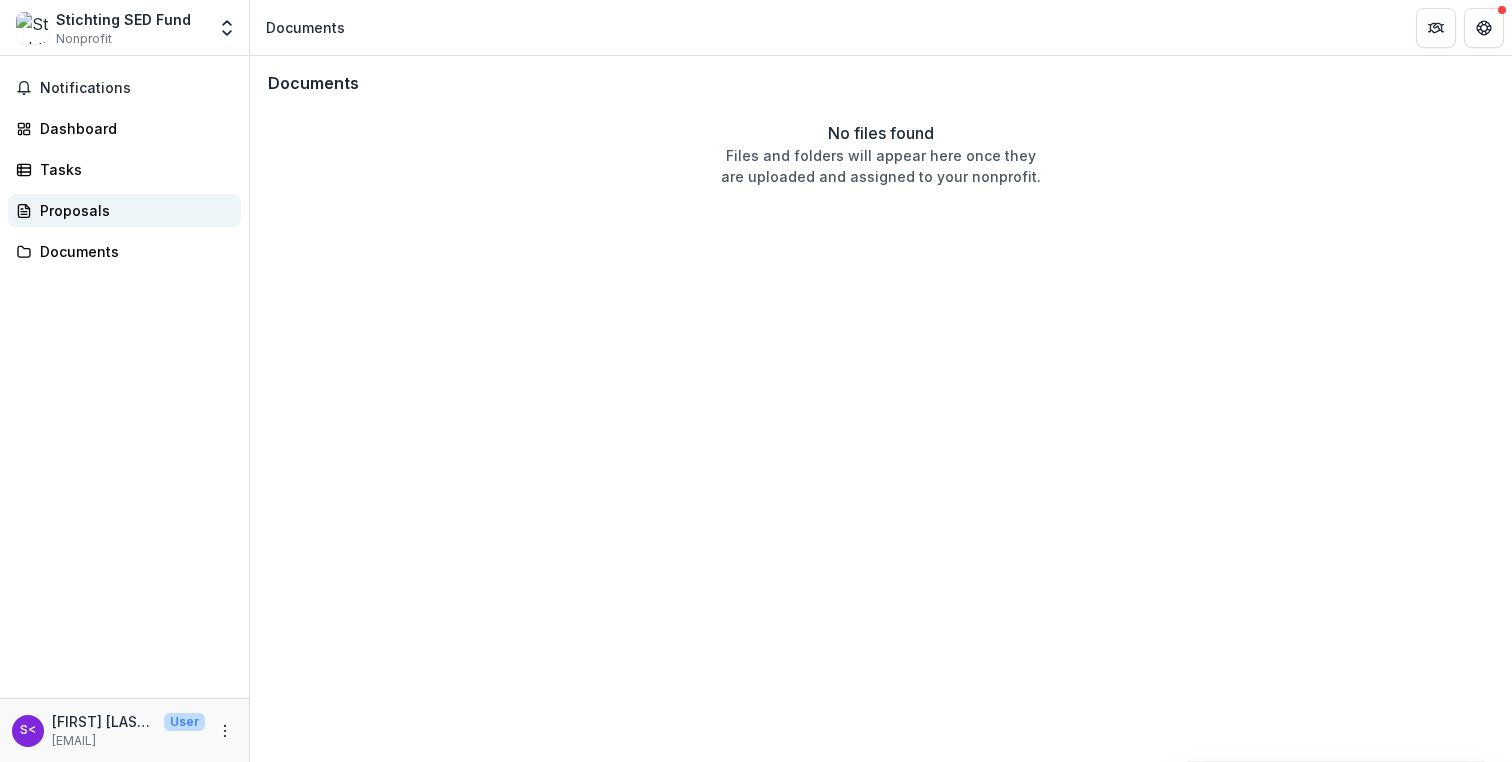 click on "Proposals" at bounding box center [124, 210] 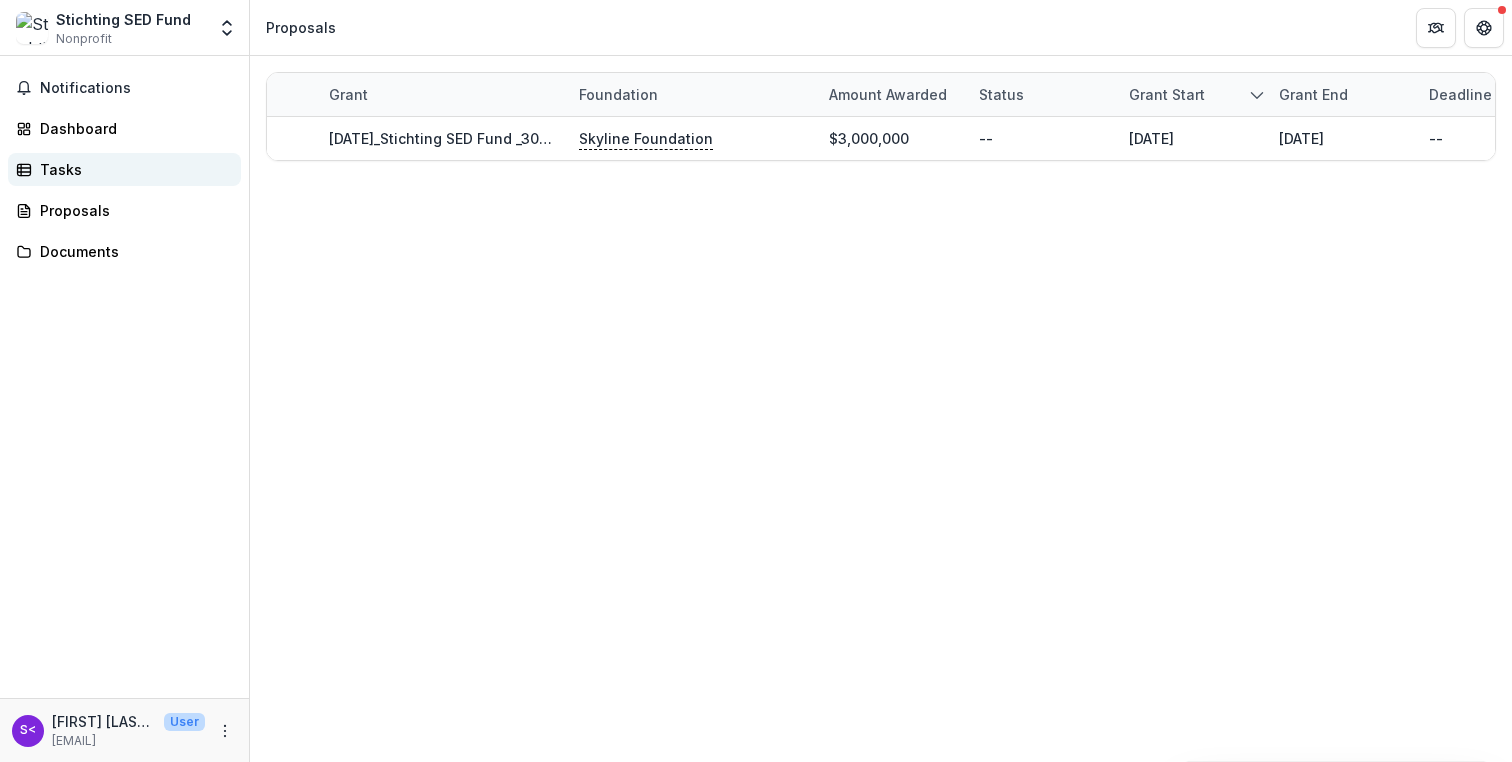 click on "Tasks" at bounding box center (132, 169) 